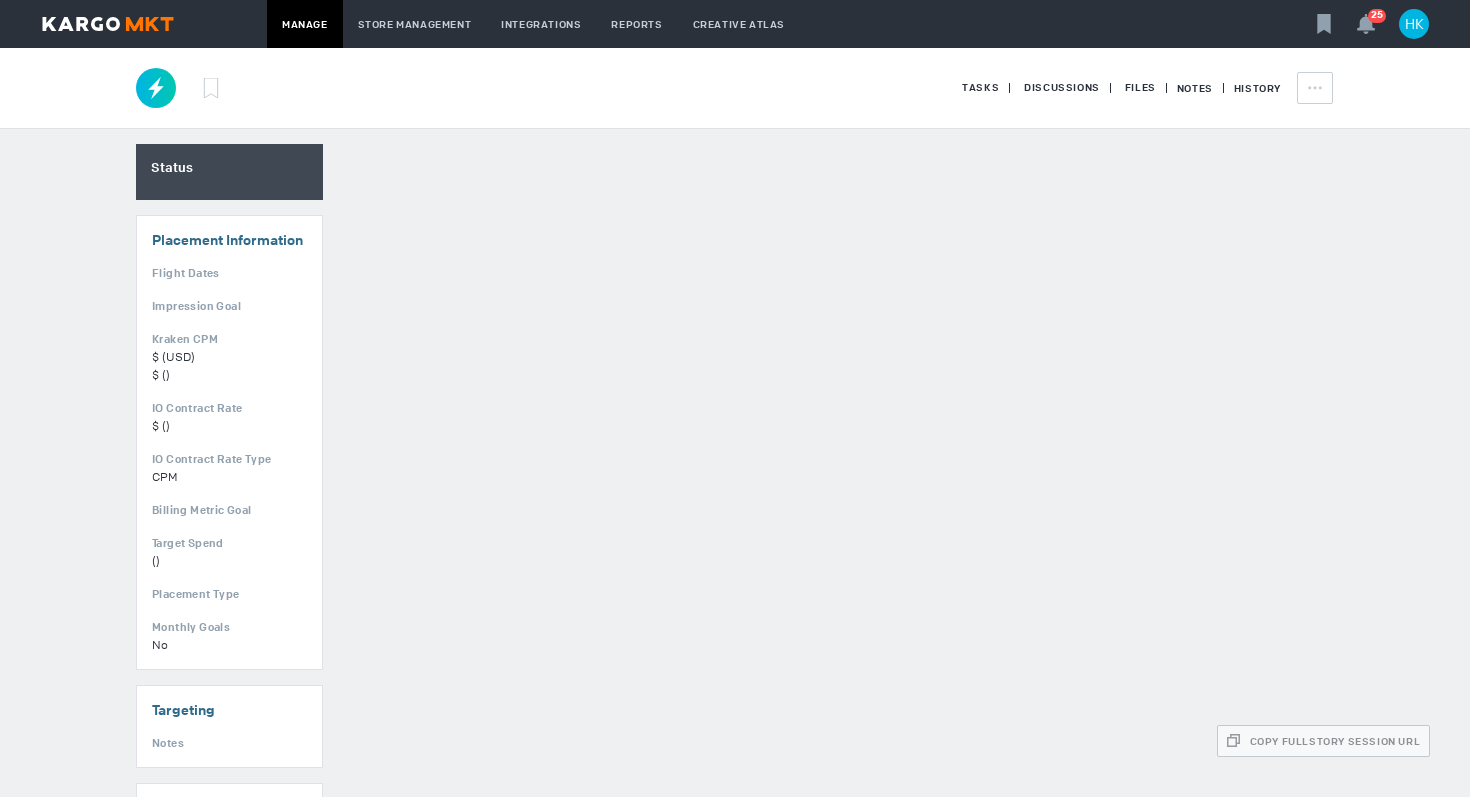 scroll, scrollTop: 0, scrollLeft: 0, axis: both 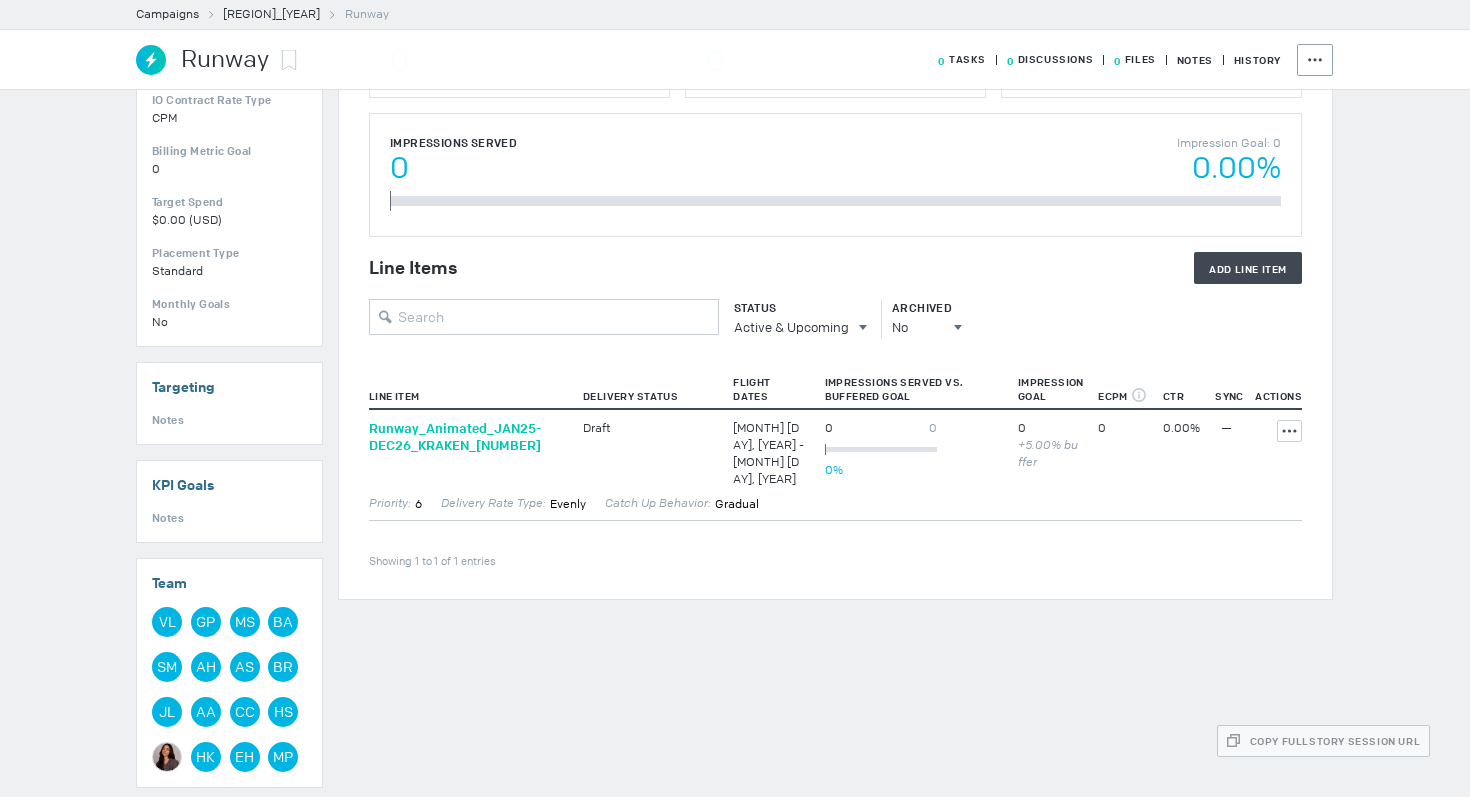 click on "Runway_ Animated_[MONTH][YEAR]-[MONTH][YEAR]_ KRAKEN_ [NUMBER]" at bounding box center (466, 437) 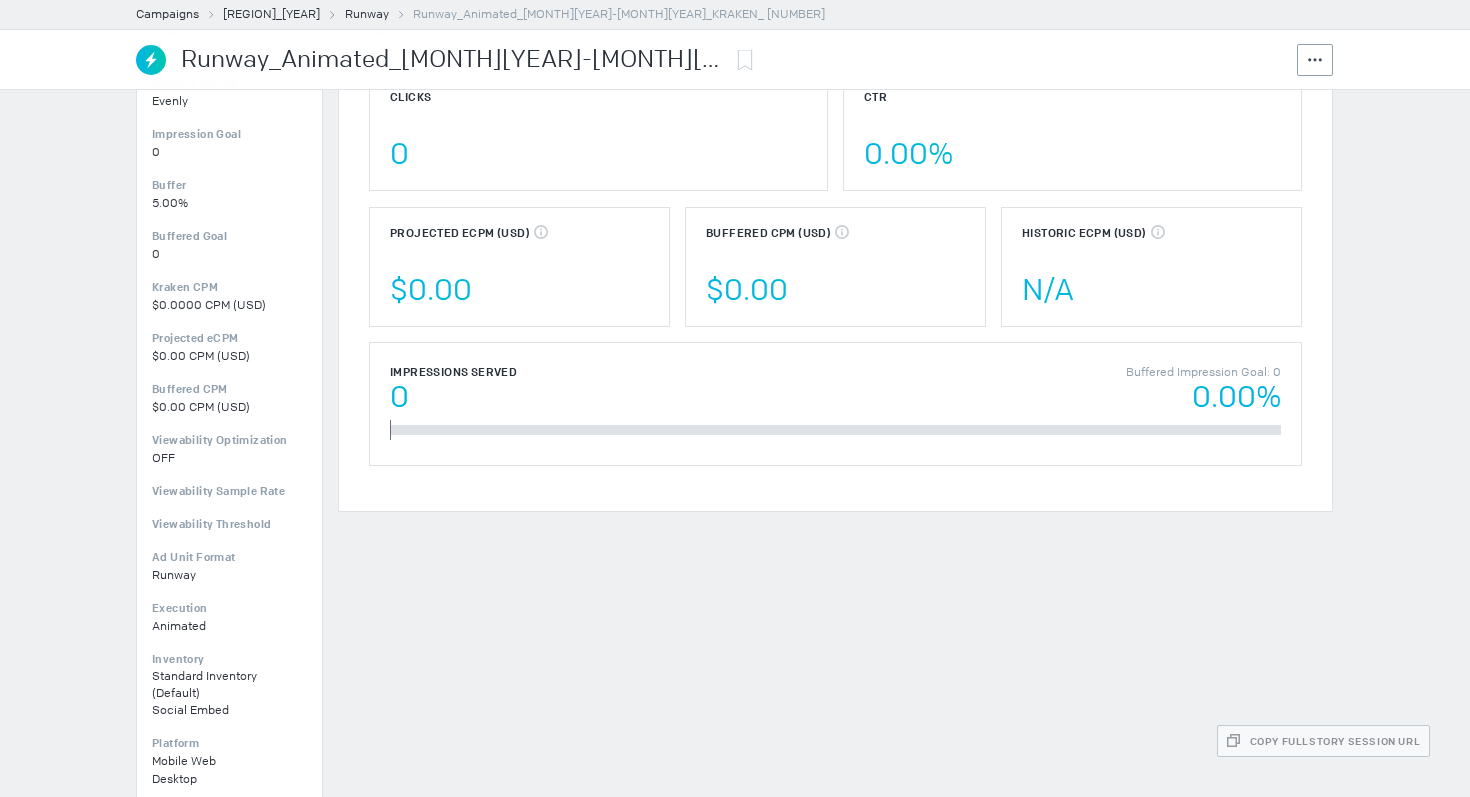 scroll, scrollTop: 47, scrollLeft: 0, axis: vertical 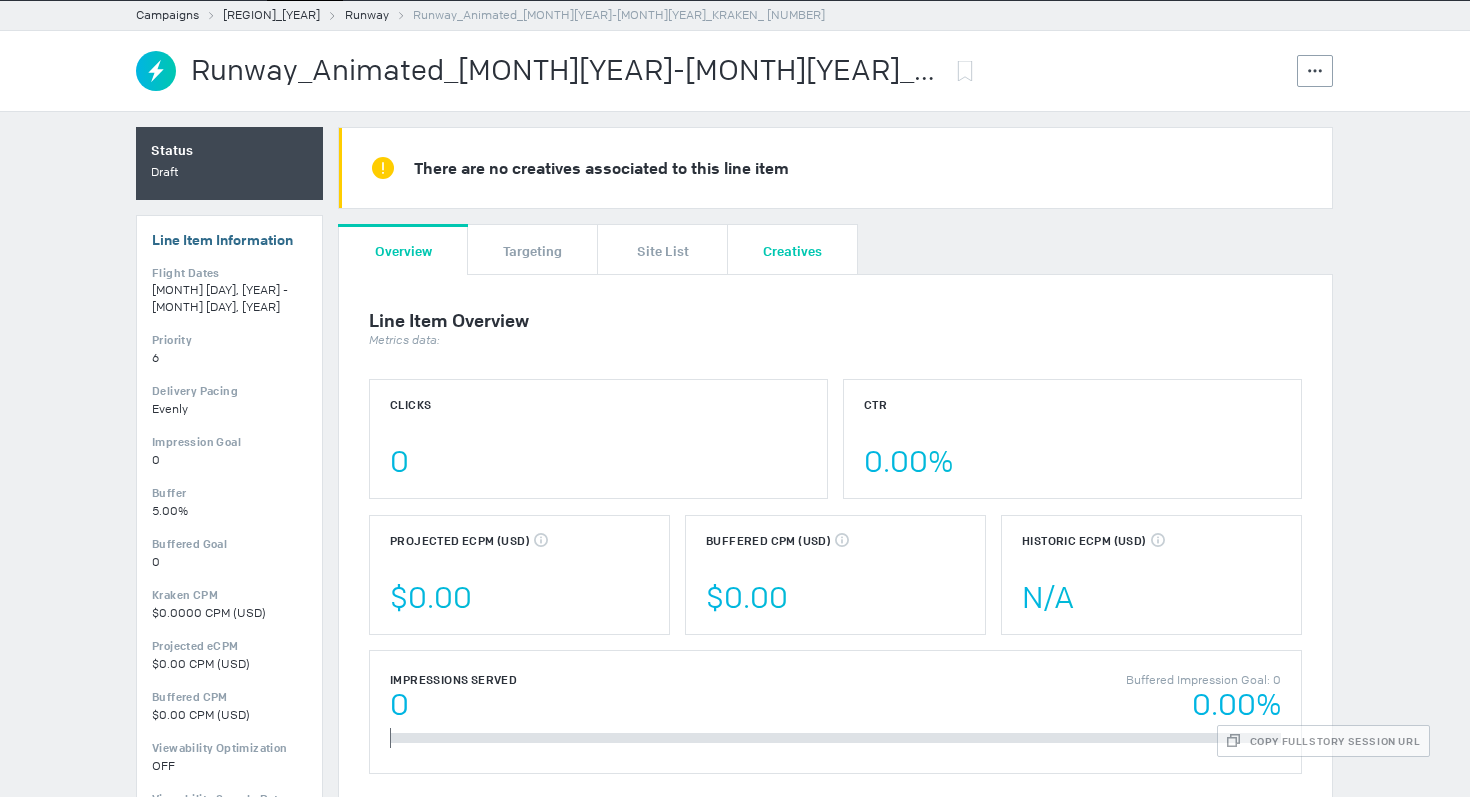 click on "Creatives" at bounding box center [792, 250] 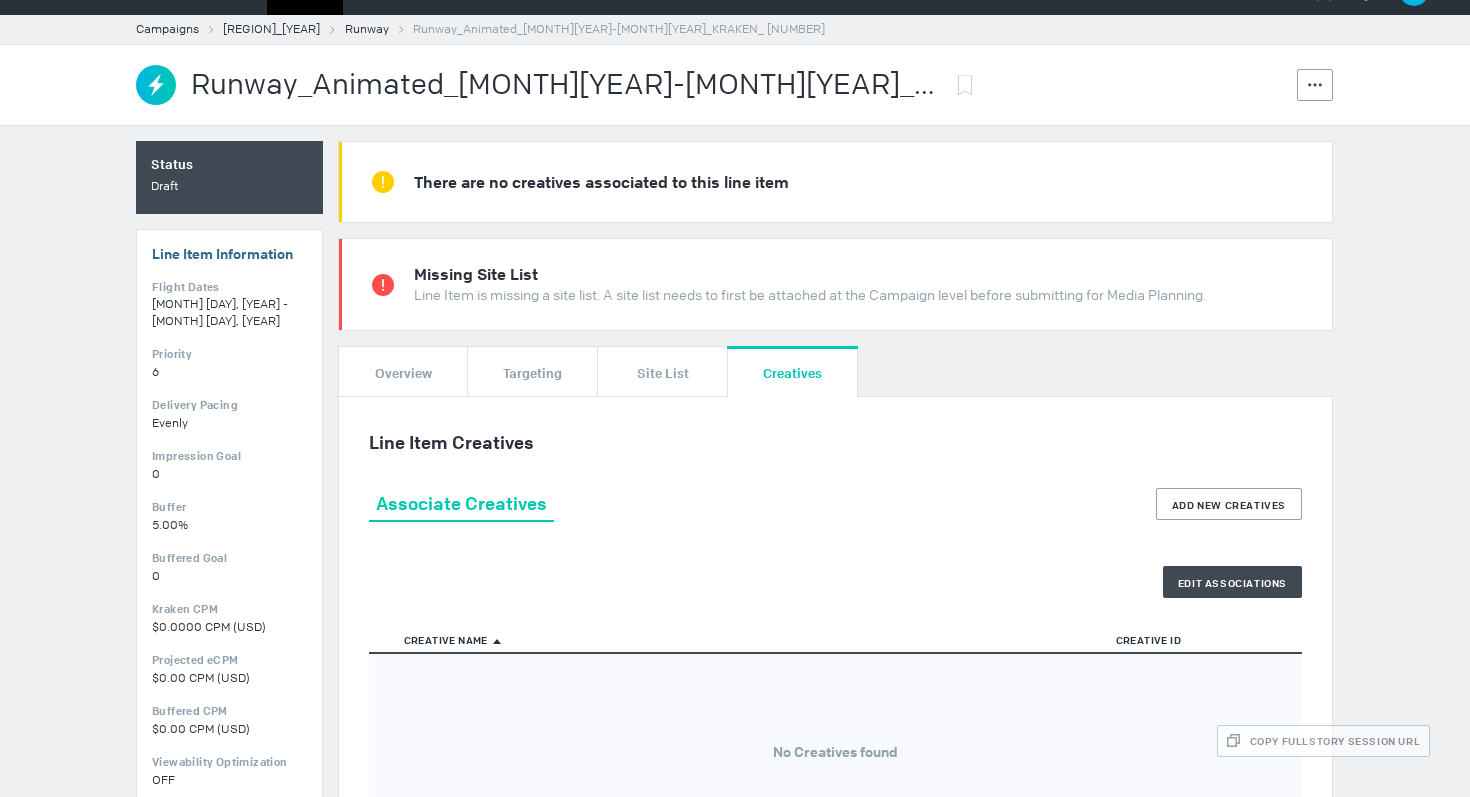 scroll, scrollTop: 0, scrollLeft: 0, axis: both 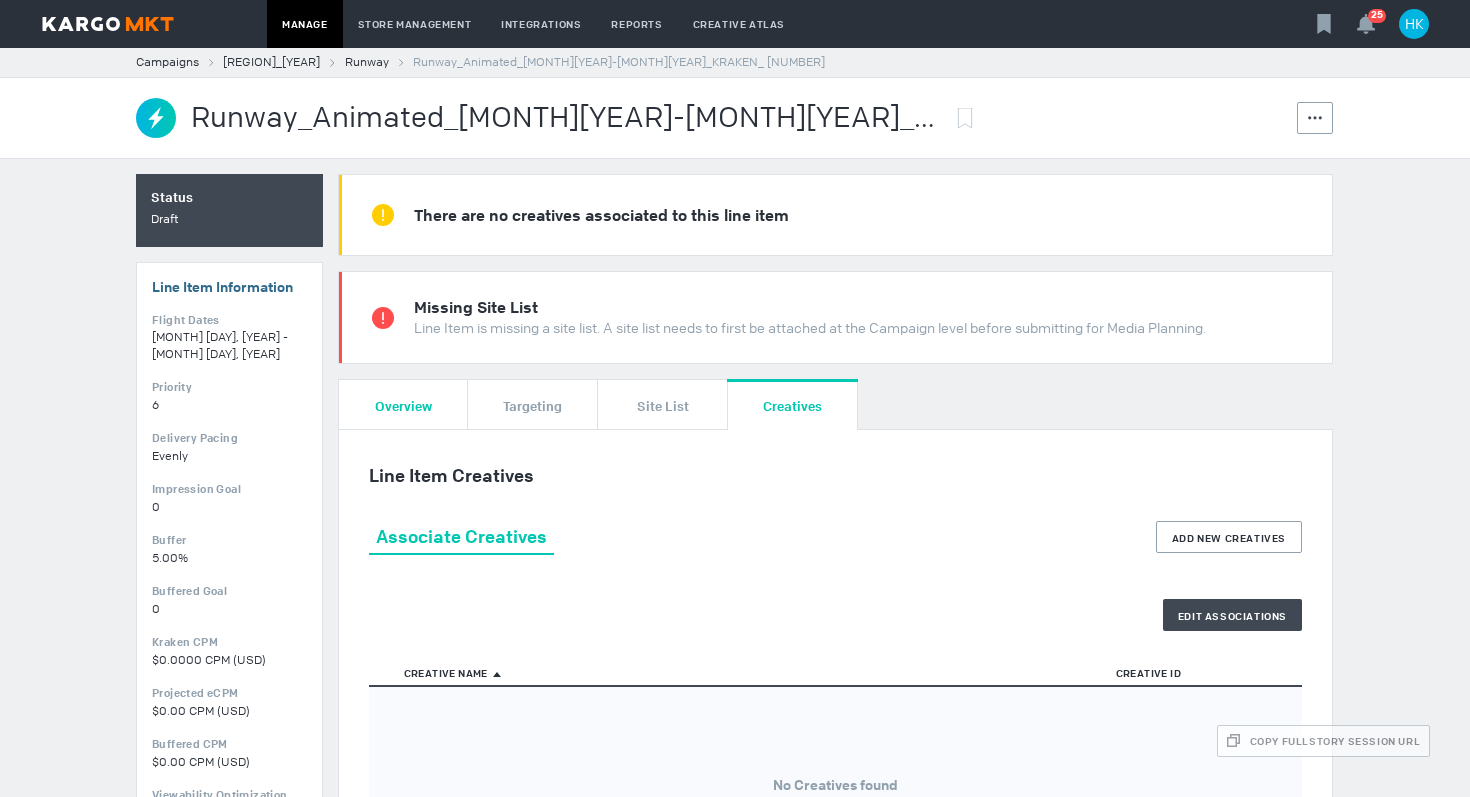 click on "Overview" at bounding box center (403, 404) 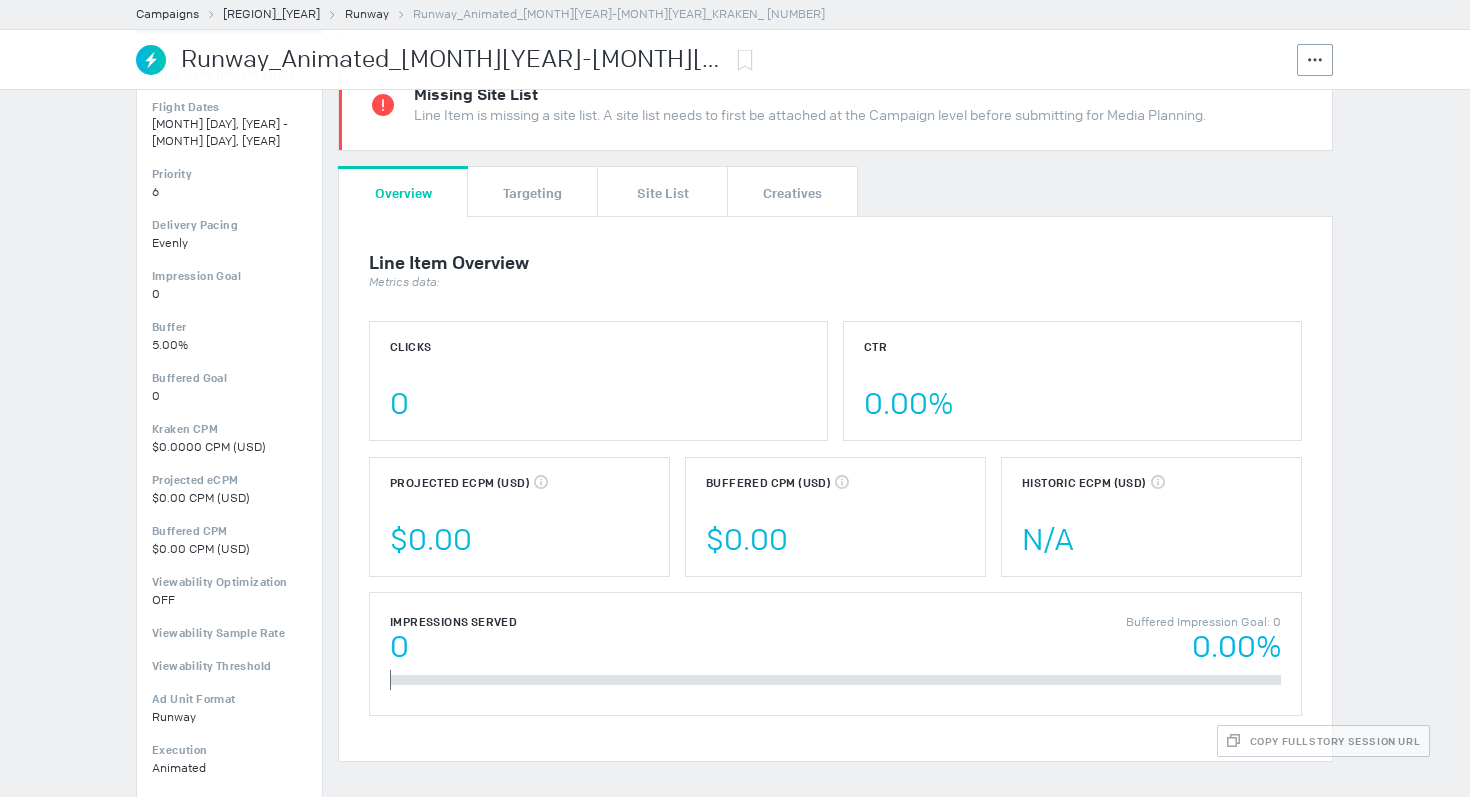 scroll, scrollTop: 236, scrollLeft: 0, axis: vertical 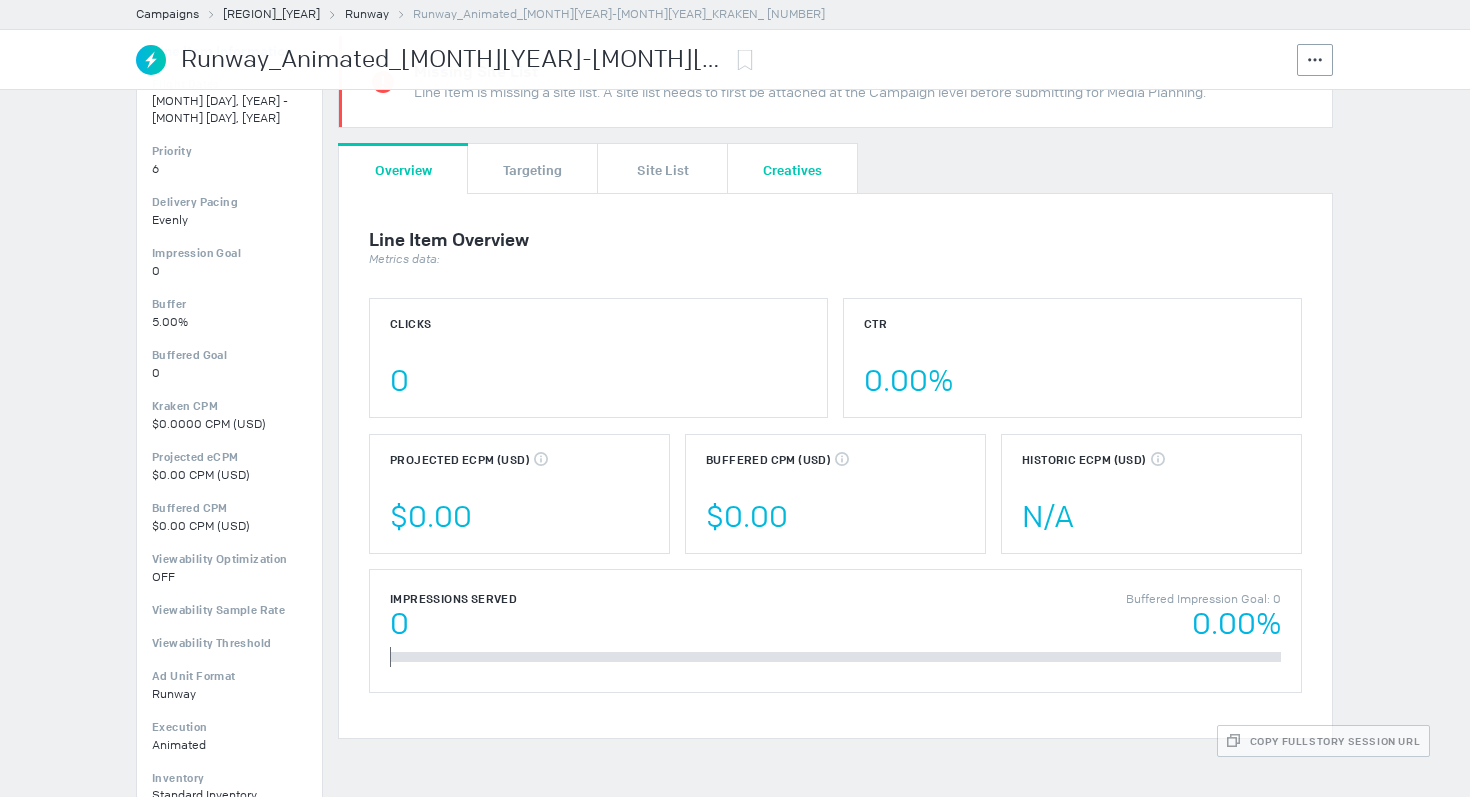 click on "Creatives" at bounding box center [792, 169] 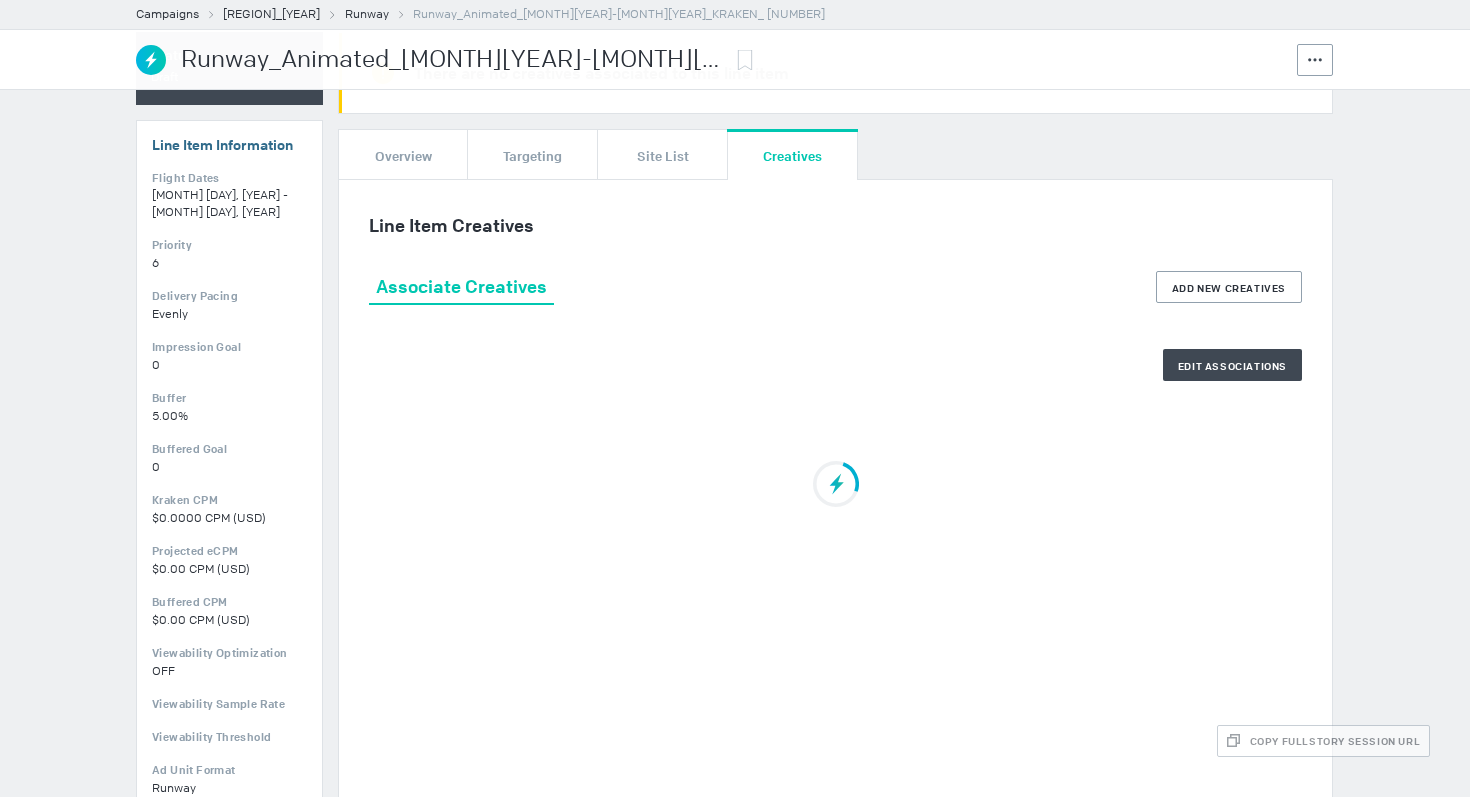scroll, scrollTop: 0, scrollLeft: 0, axis: both 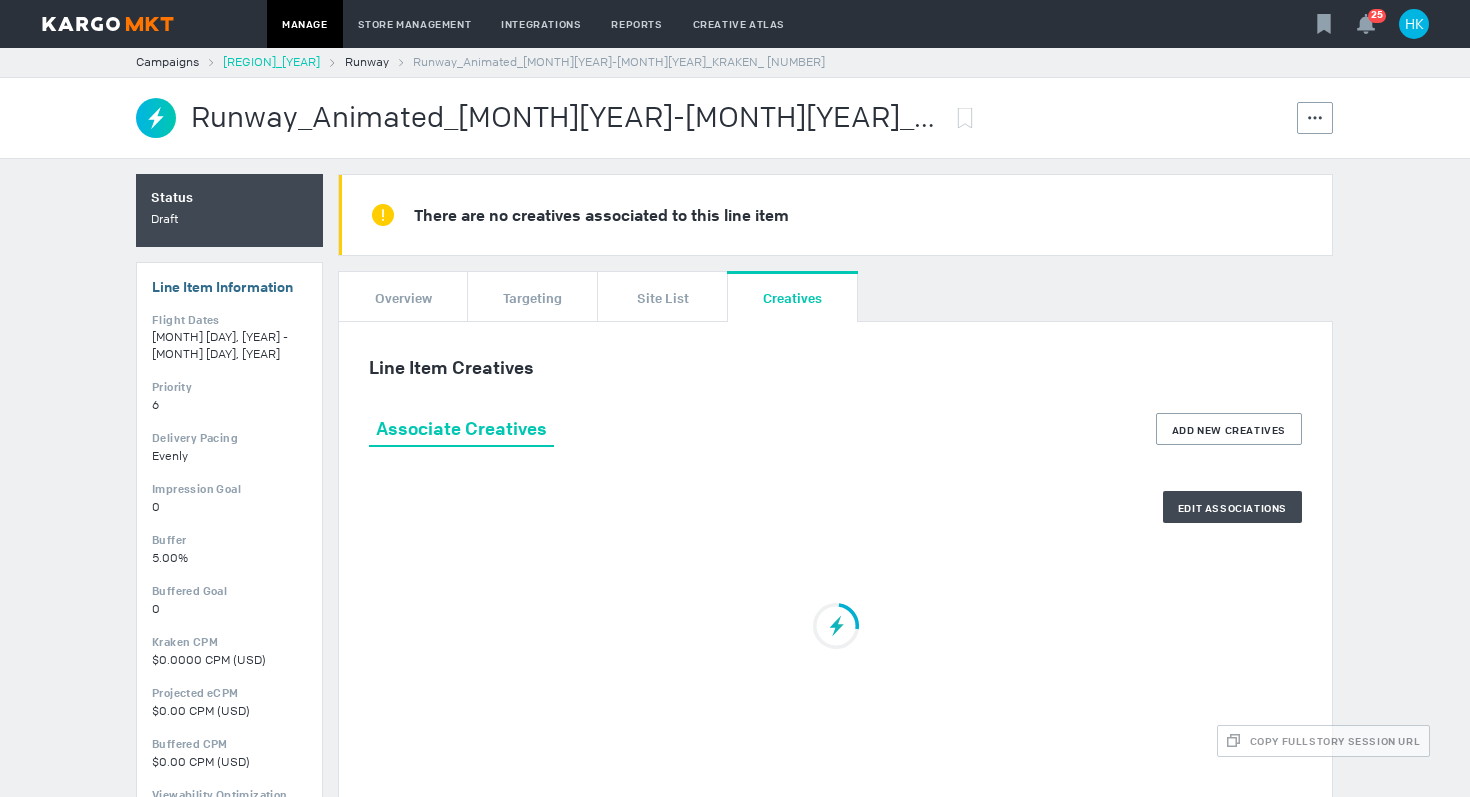 click on "[REGION]_[YEAR]" at bounding box center [271, 62] 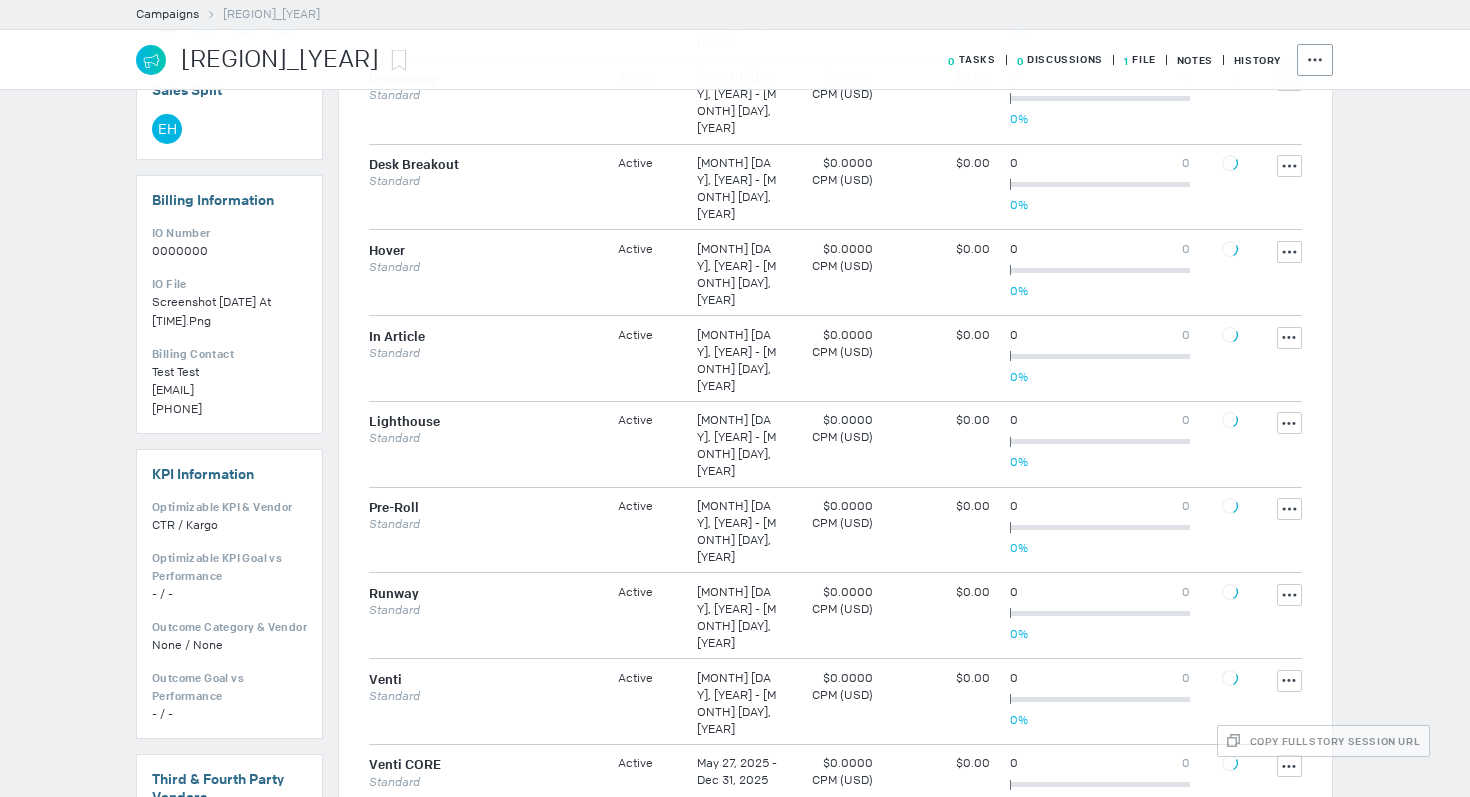 scroll, scrollTop: 1080, scrollLeft: 0, axis: vertical 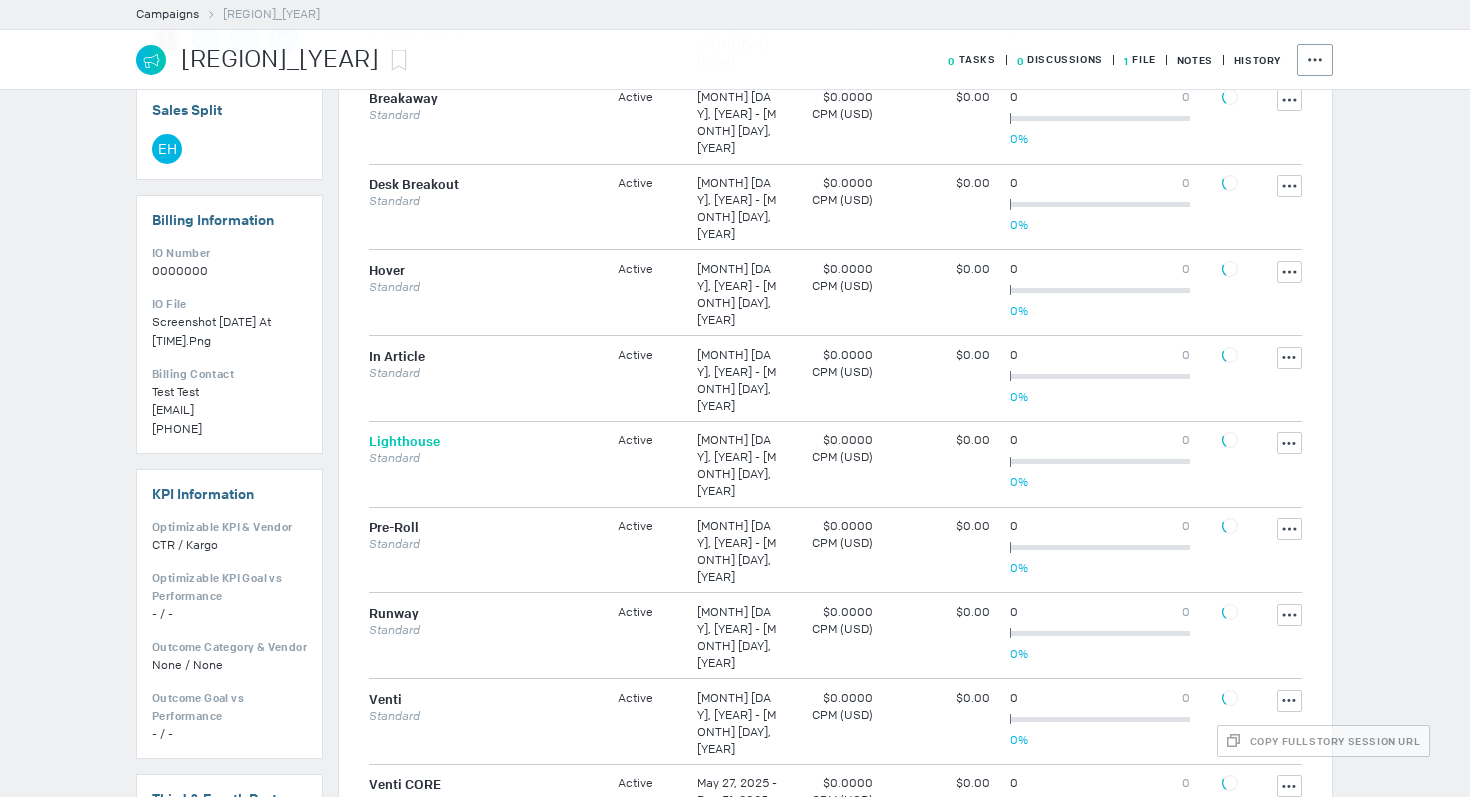 click on "Lighthouse" at bounding box center (404, 441) 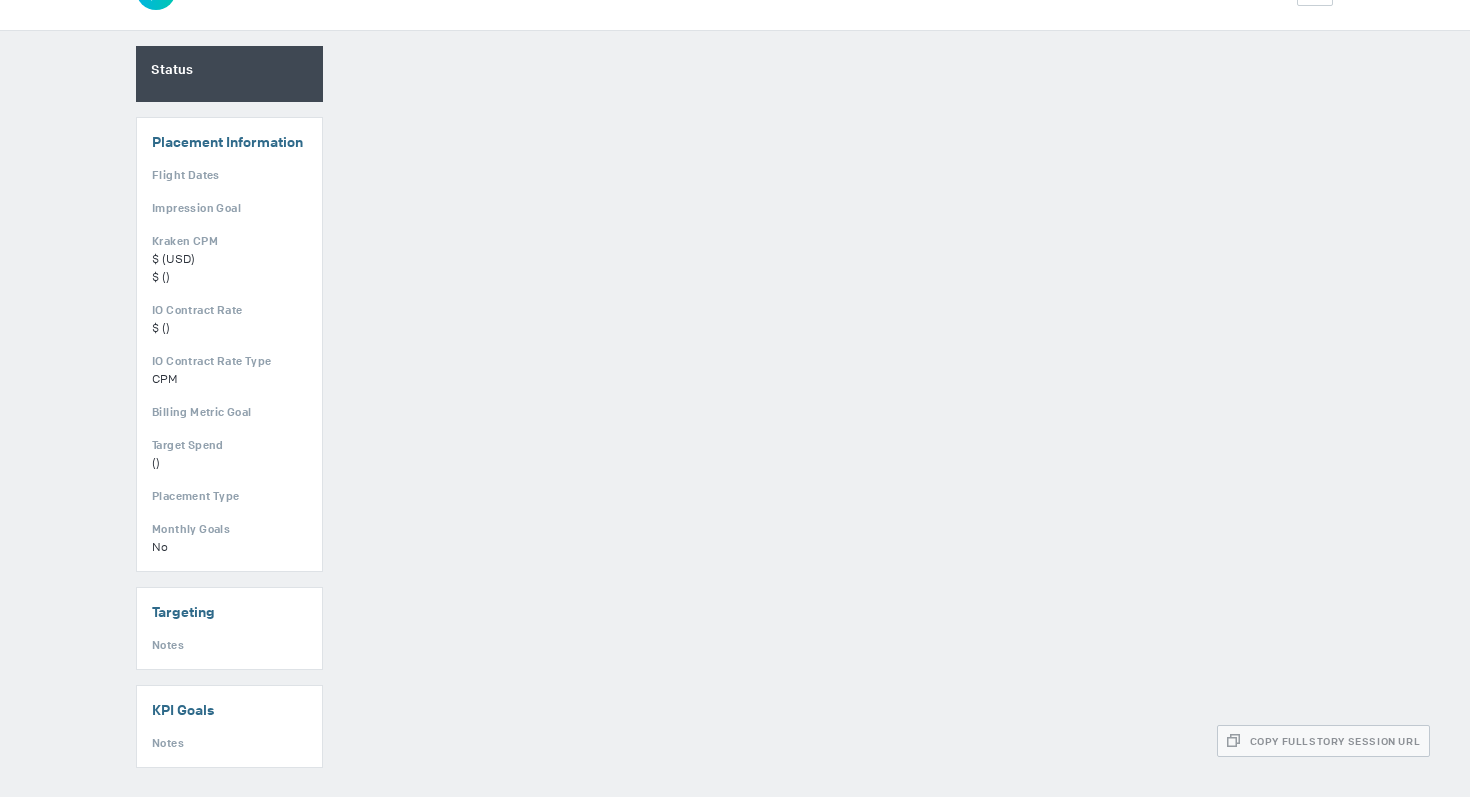 scroll, scrollTop: 0, scrollLeft: 0, axis: both 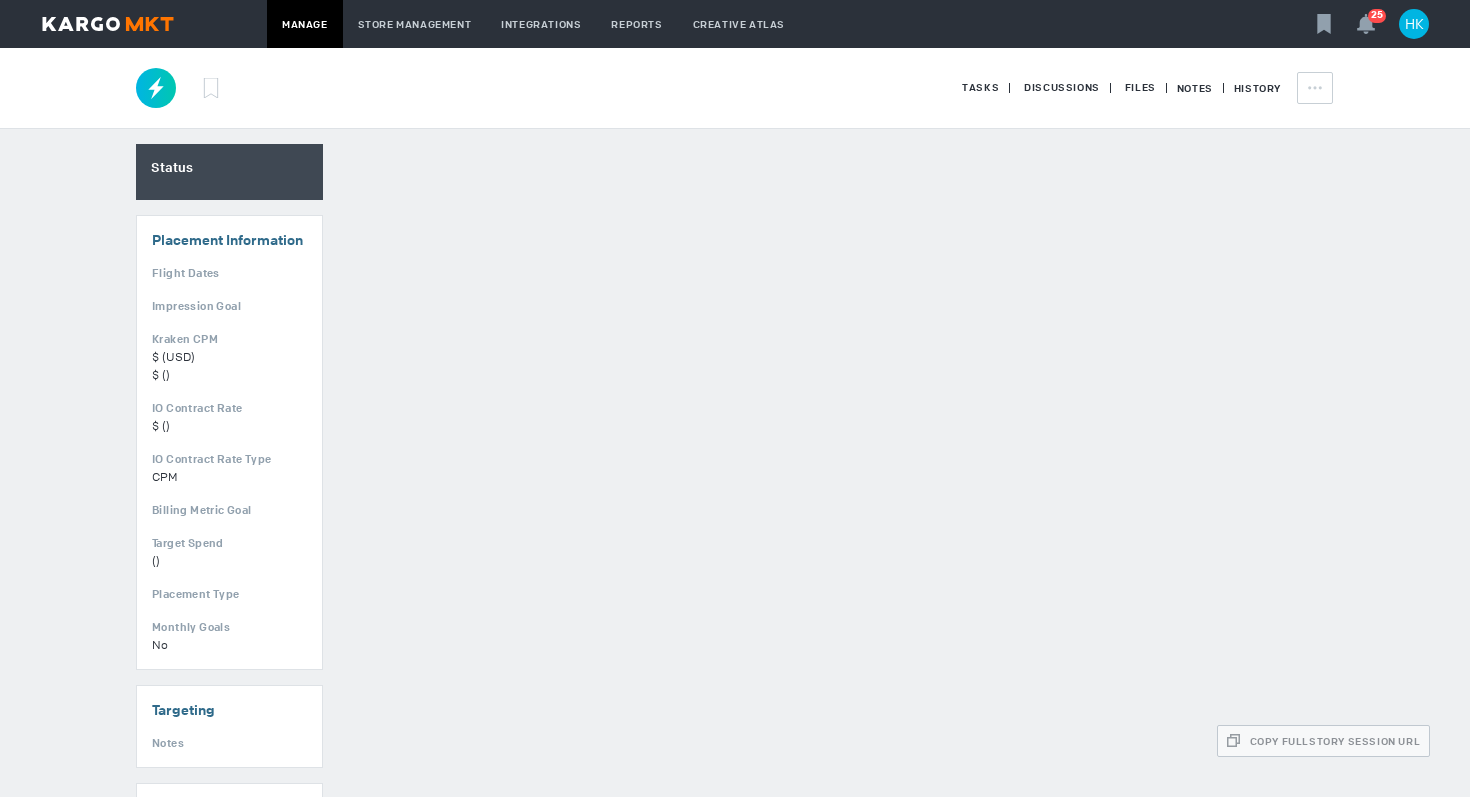 click on "Status Placement Information Flight Dates Impression Goal   Kraken CPM $[CURRENCY]  () % Viewability CPM Equivalent  CPM IO Contract Rate $[CURRENCY] () IO Contract Rate Type CPM Billing Metric Goal Target Spend  () Placement Type Monthly Goals No Targeting Notes KPI Goals Notes Team Edit  line items failed to push Line Item Error You have tasks due" at bounding box center (735, 513) 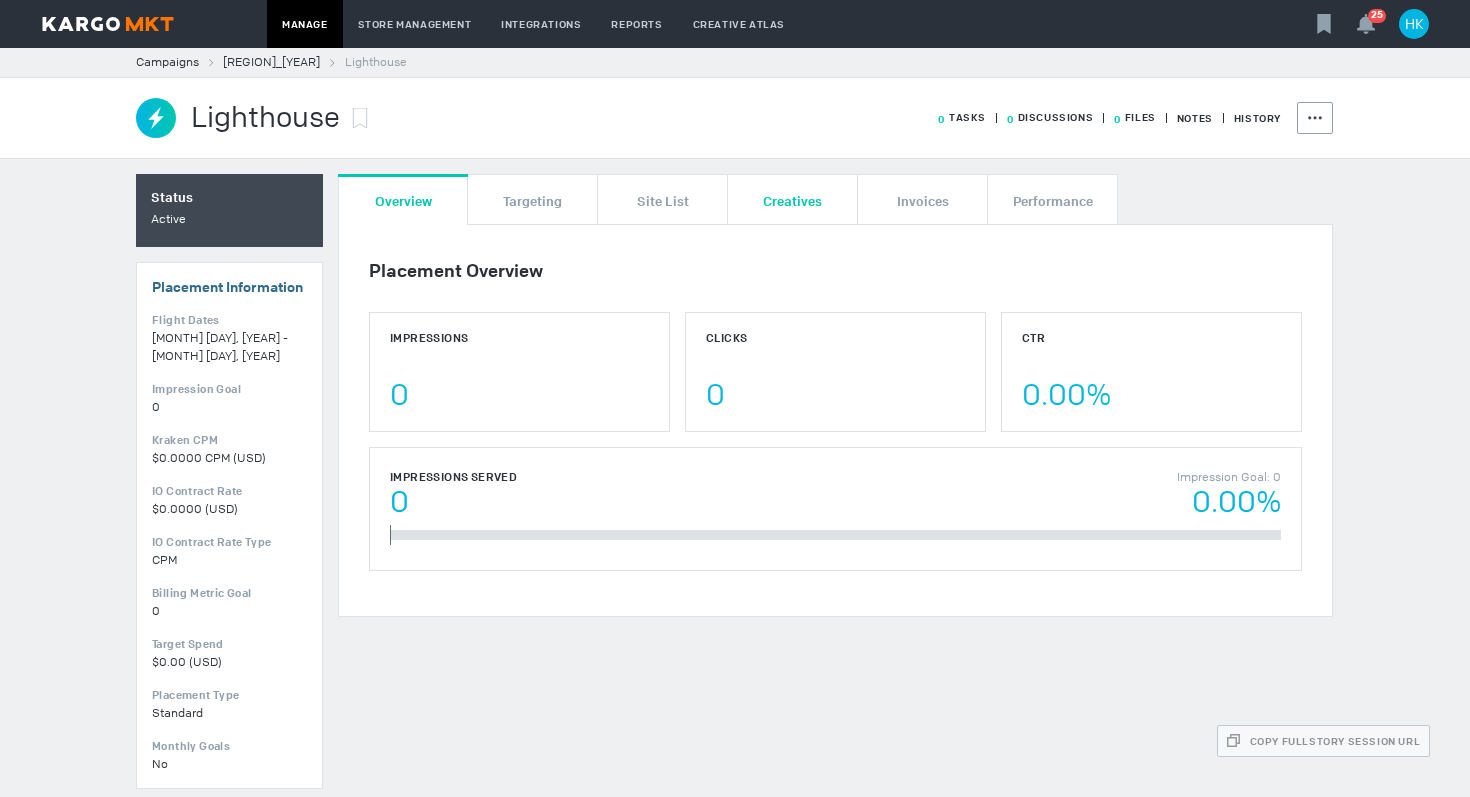 click on "Creatives" at bounding box center [792, 200] 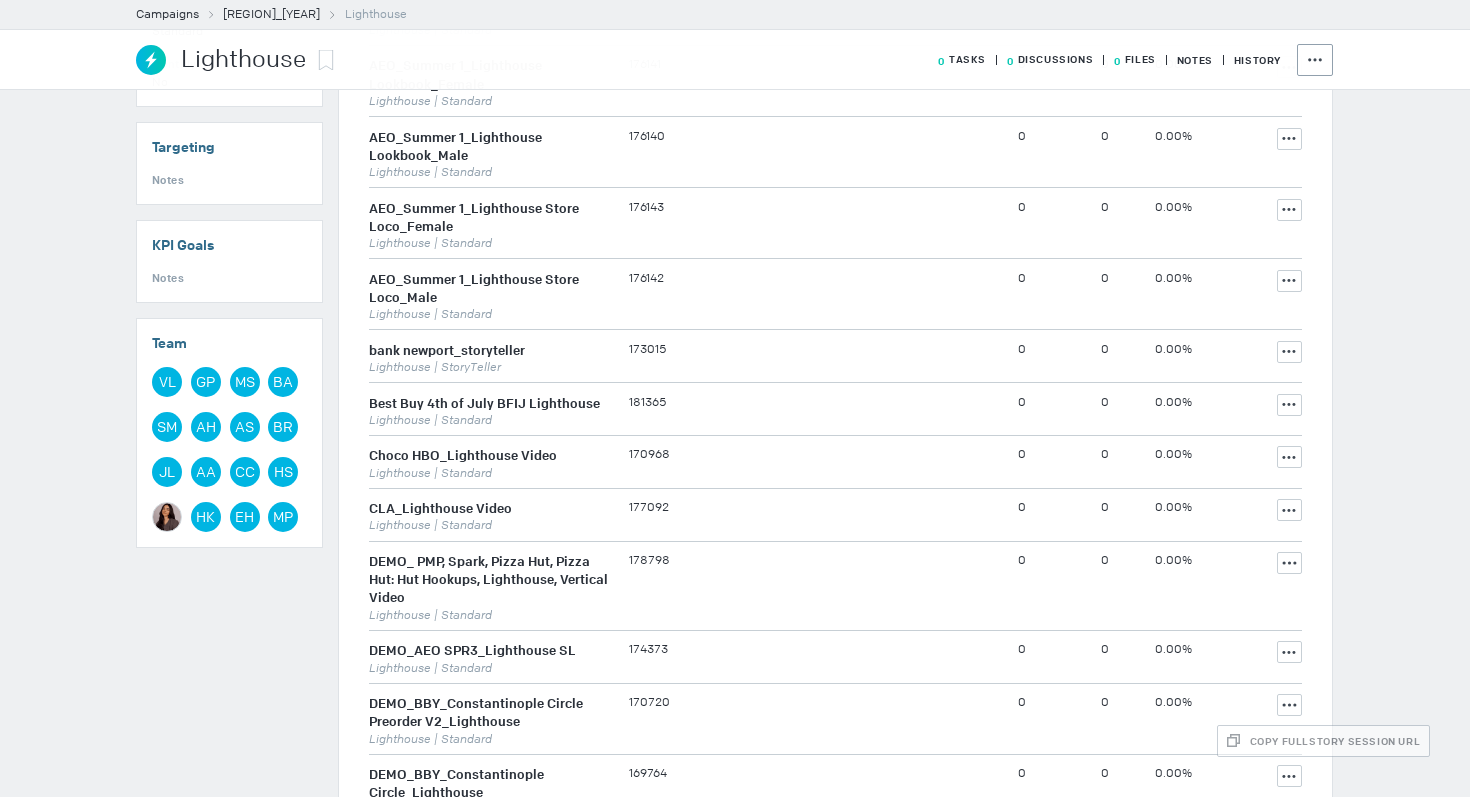 scroll, scrollTop: 0, scrollLeft: 0, axis: both 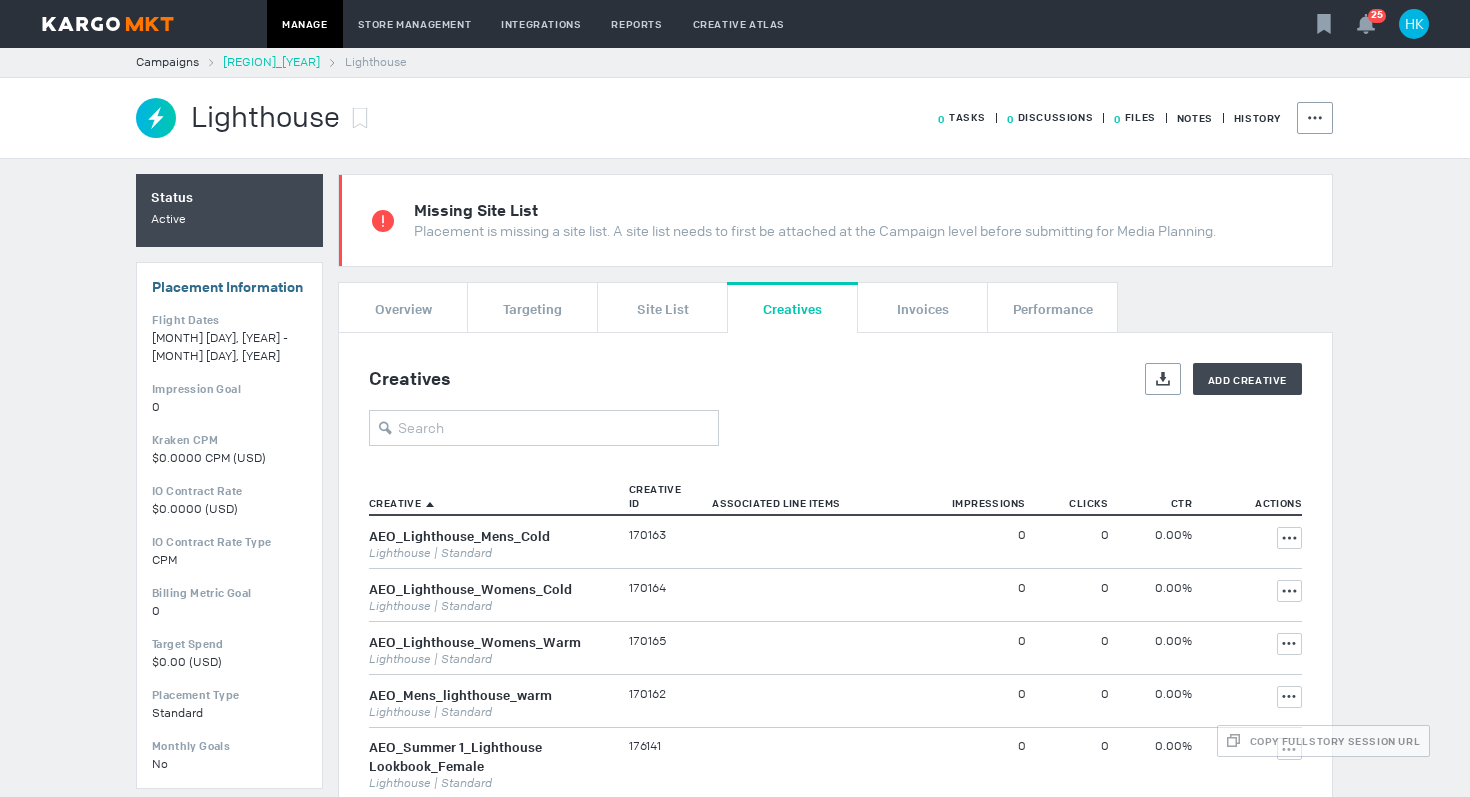 click on "[REGION]_[YEAR]" at bounding box center [271, 62] 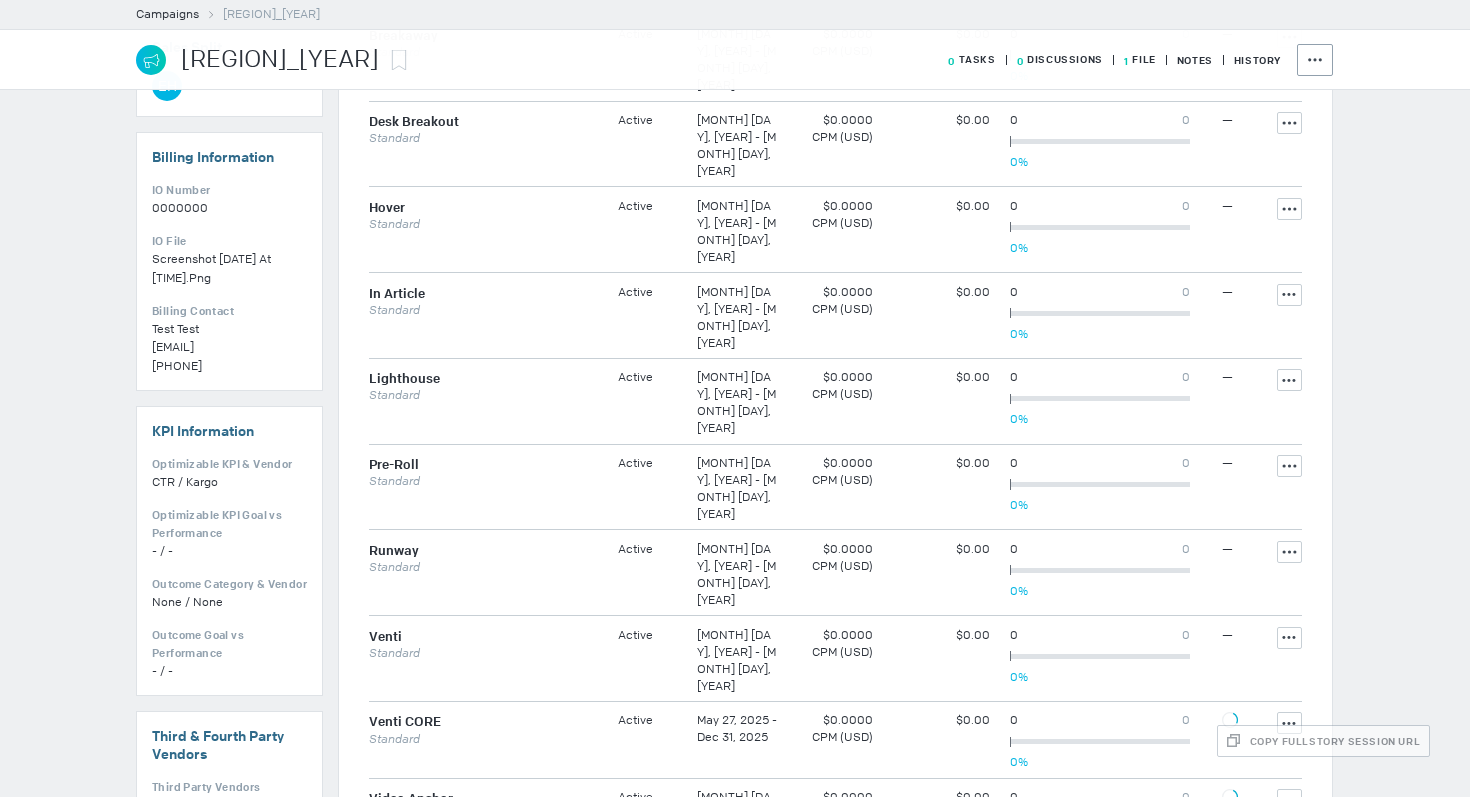 scroll, scrollTop: 1158, scrollLeft: 0, axis: vertical 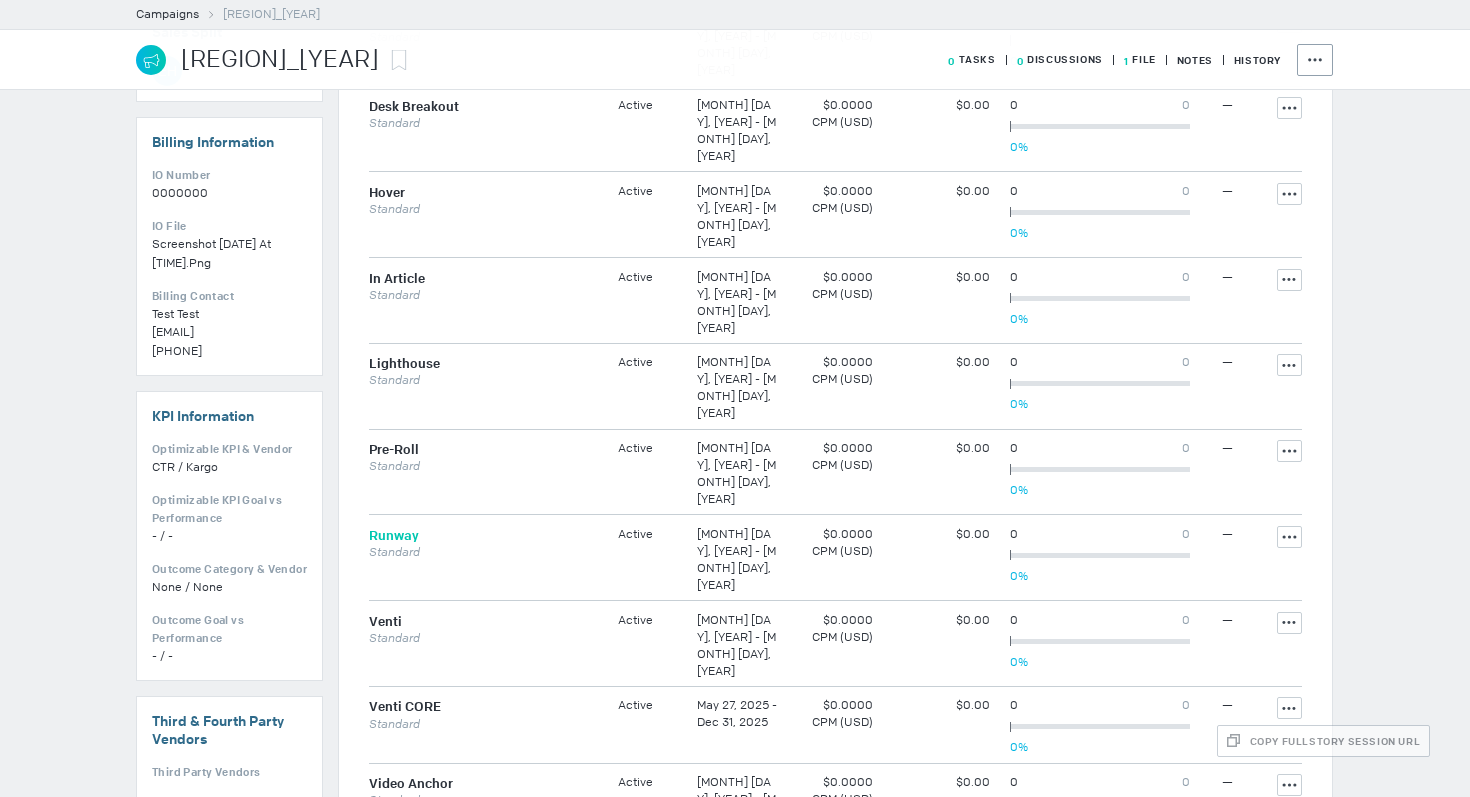 click on "Runway" at bounding box center [394, 535] 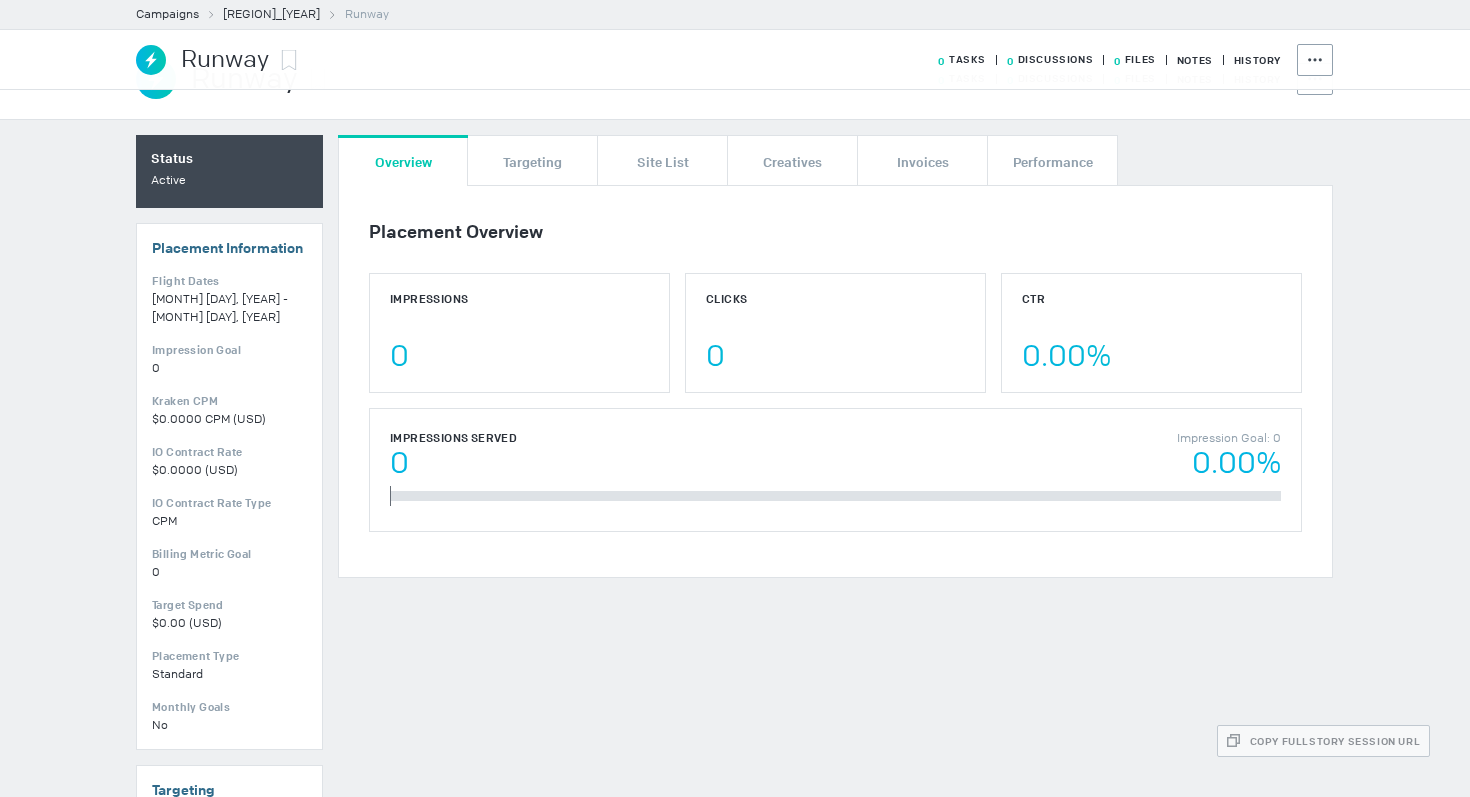 scroll, scrollTop: 0, scrollLeft: 0, axis: both 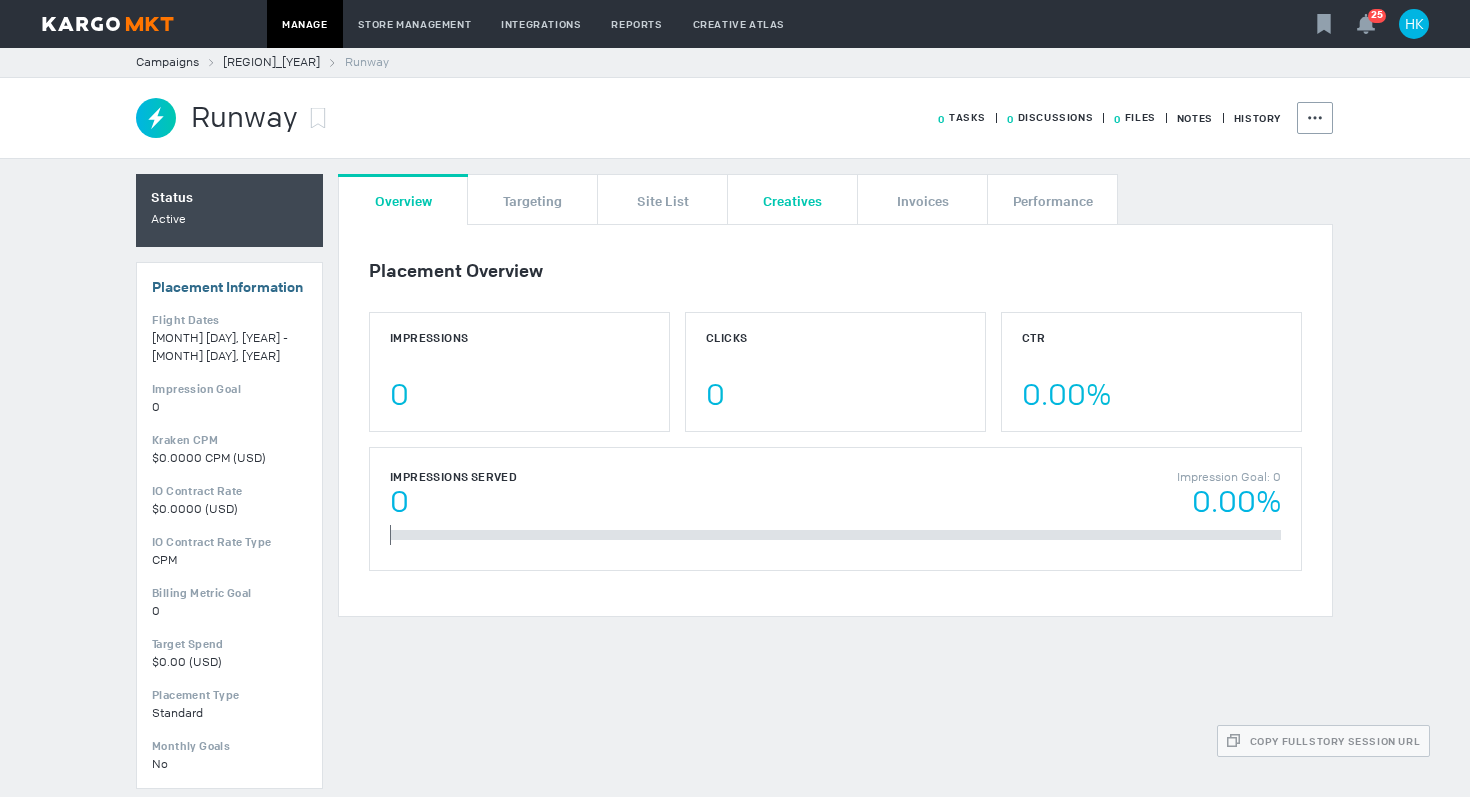 click on "Creatives" at bounding box center (792, 199) 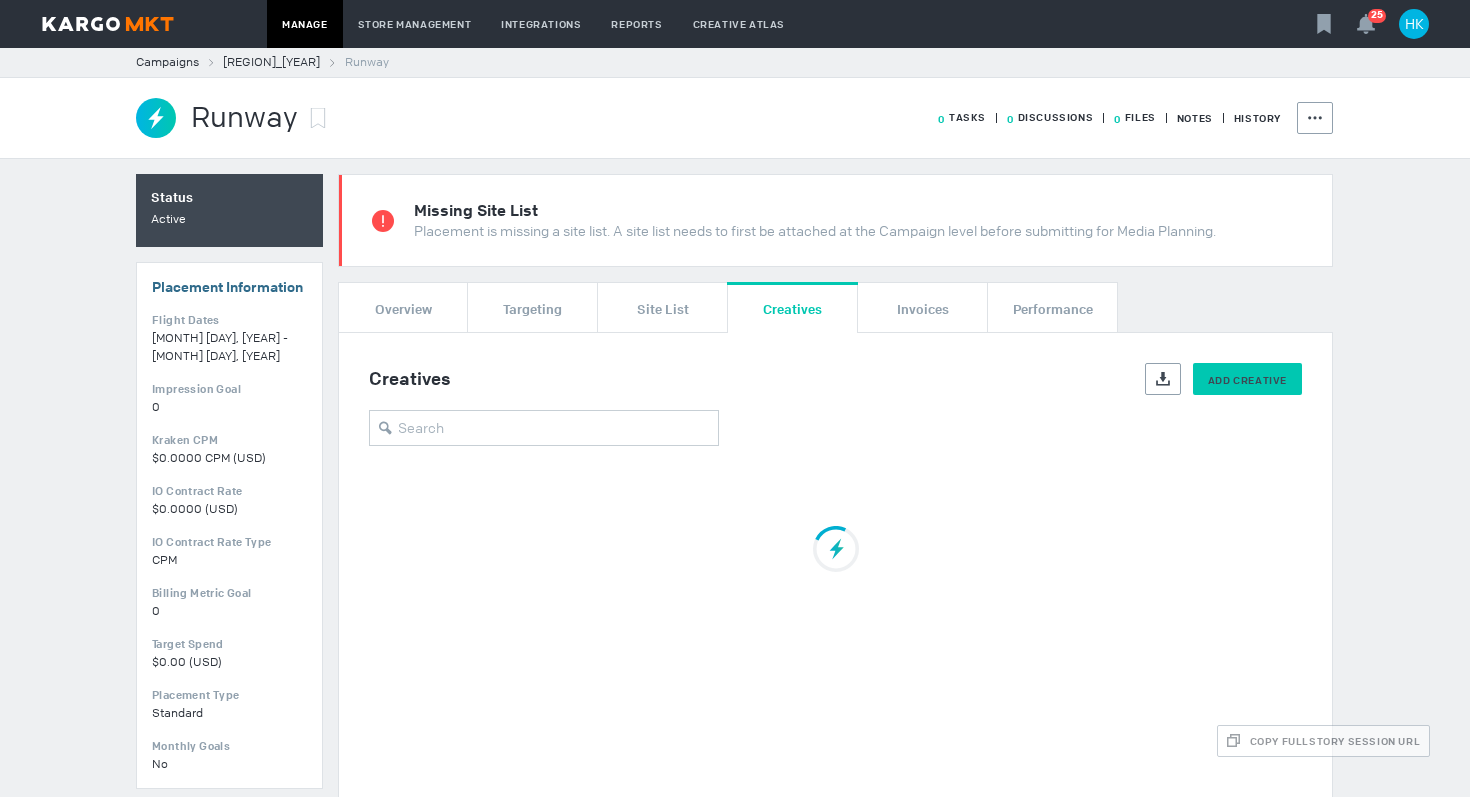 click on "Add Creative" at bounding box center [1247, 379] 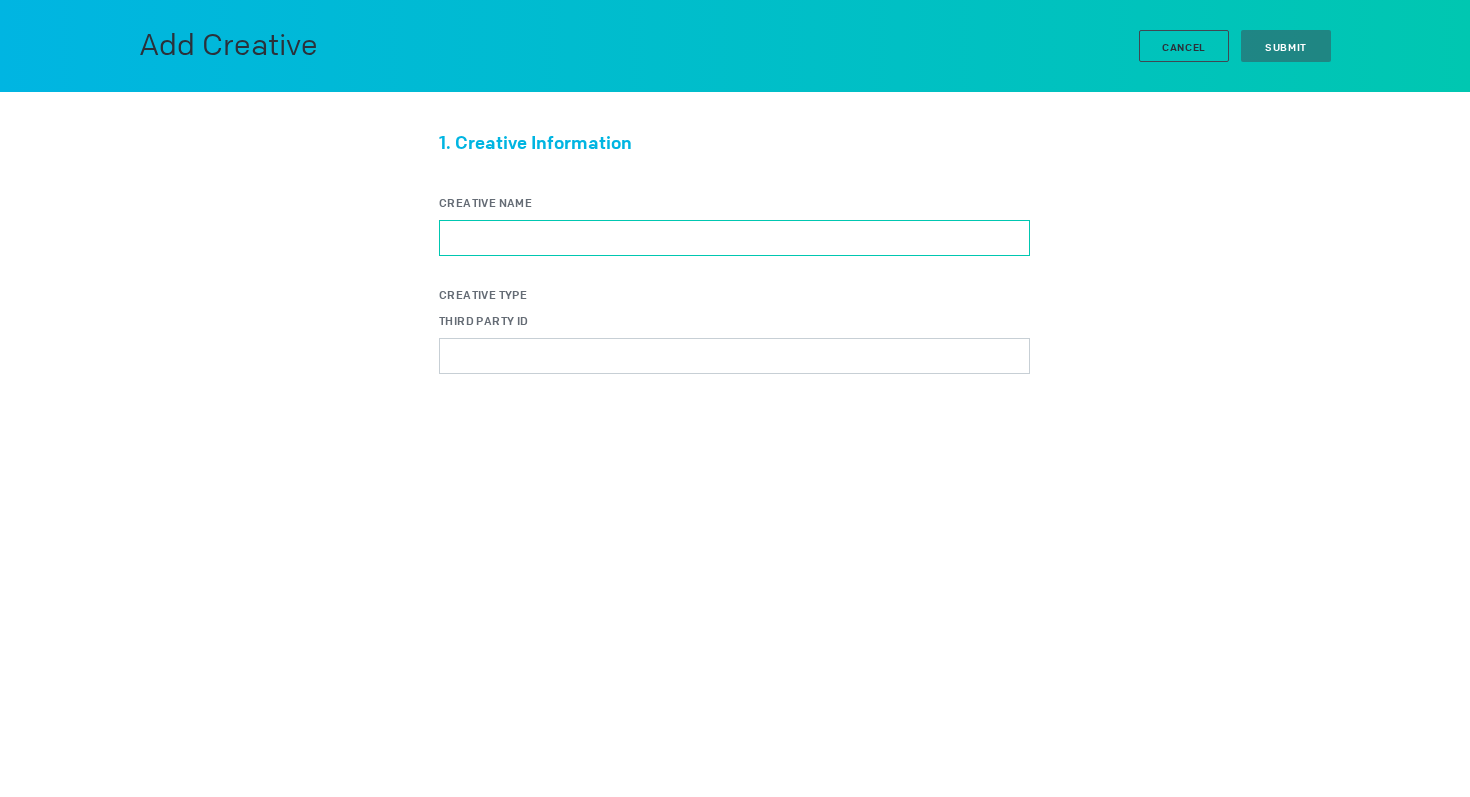click on "Creative Name" at bounding box center [734, 238] 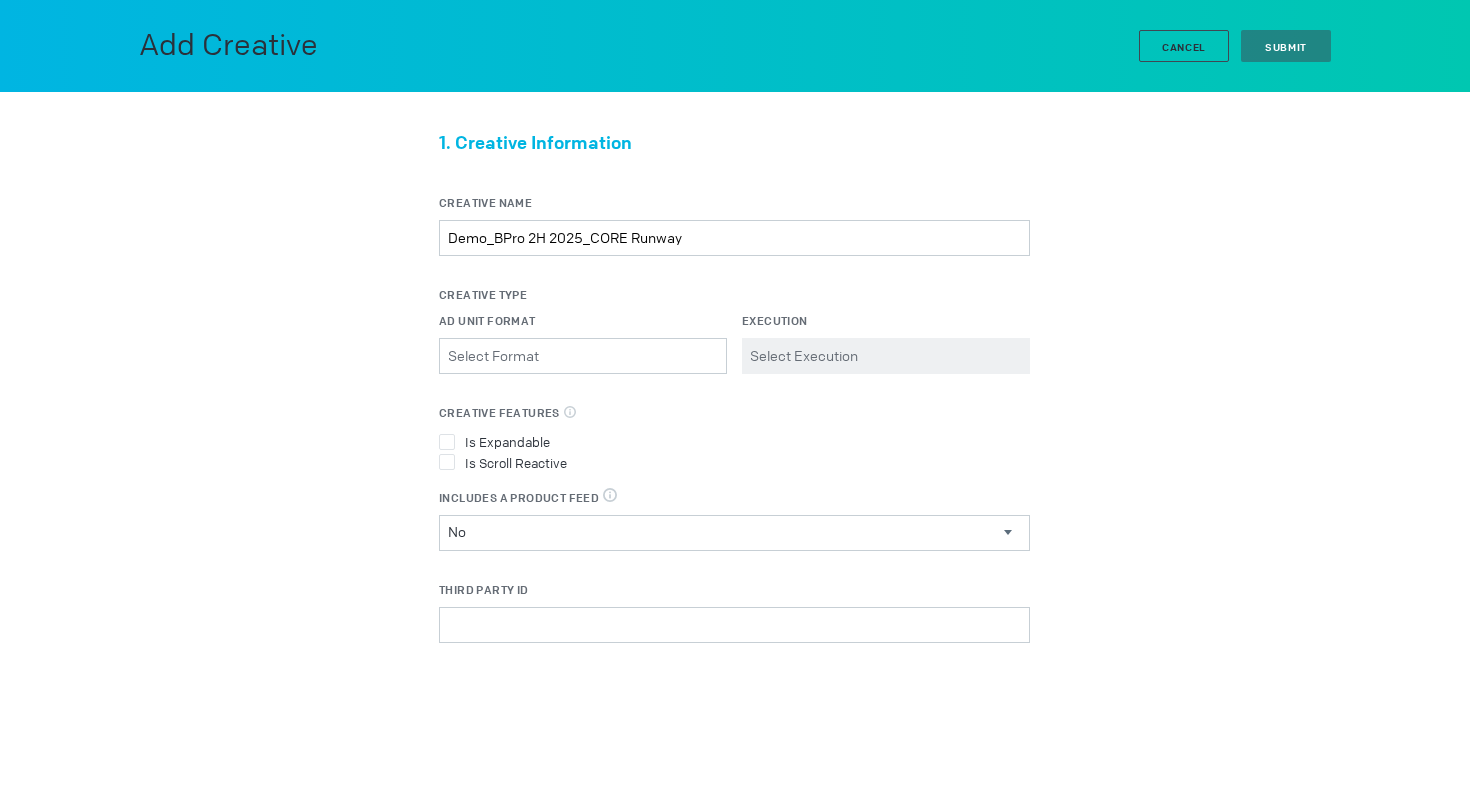 click on "Ad Unit Format Please select a valid item Execution Please select a valid item" at bounding box center [734, 358] 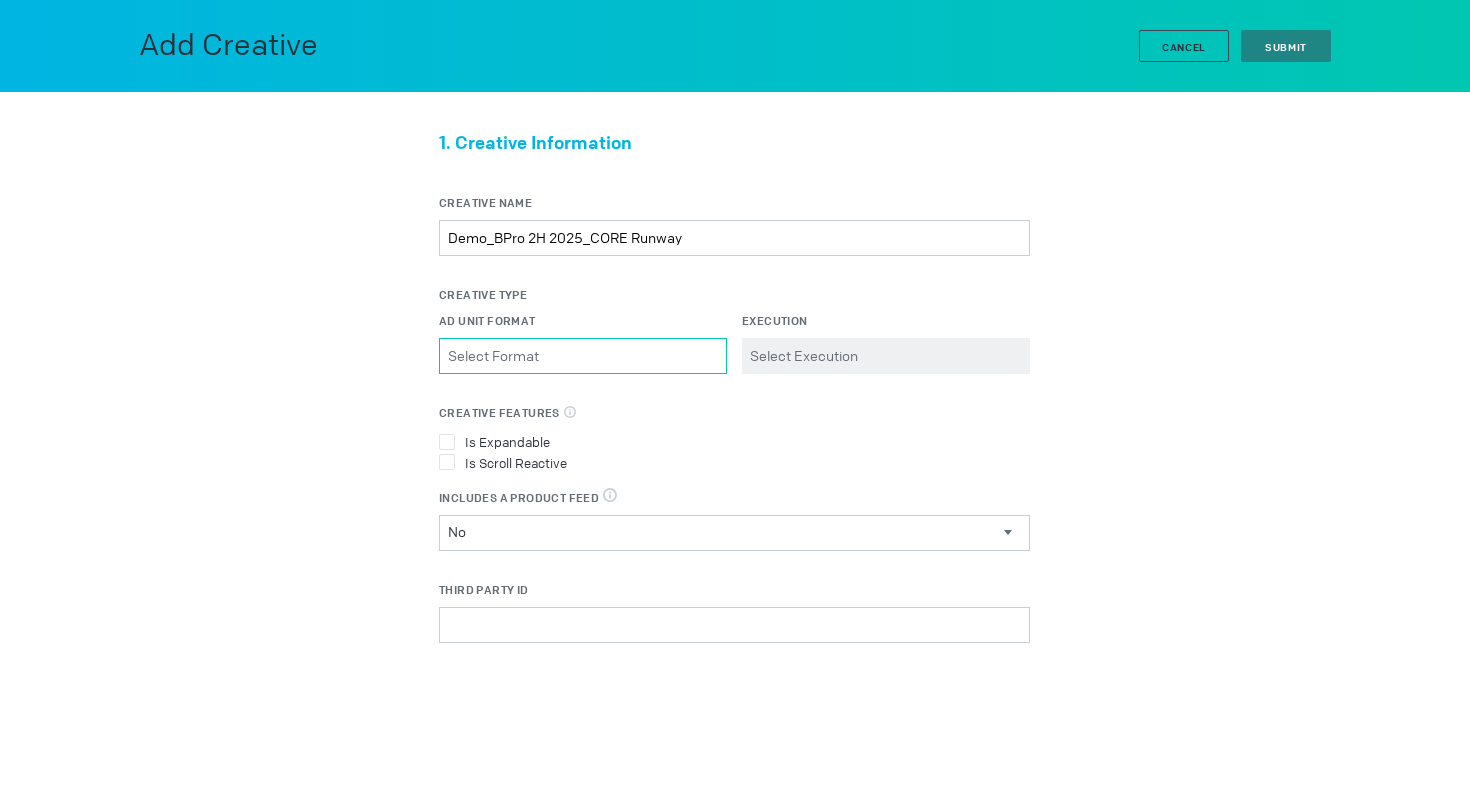 click on "Ad Unit Format Please select a valid item" at bounding box center [583, 356] 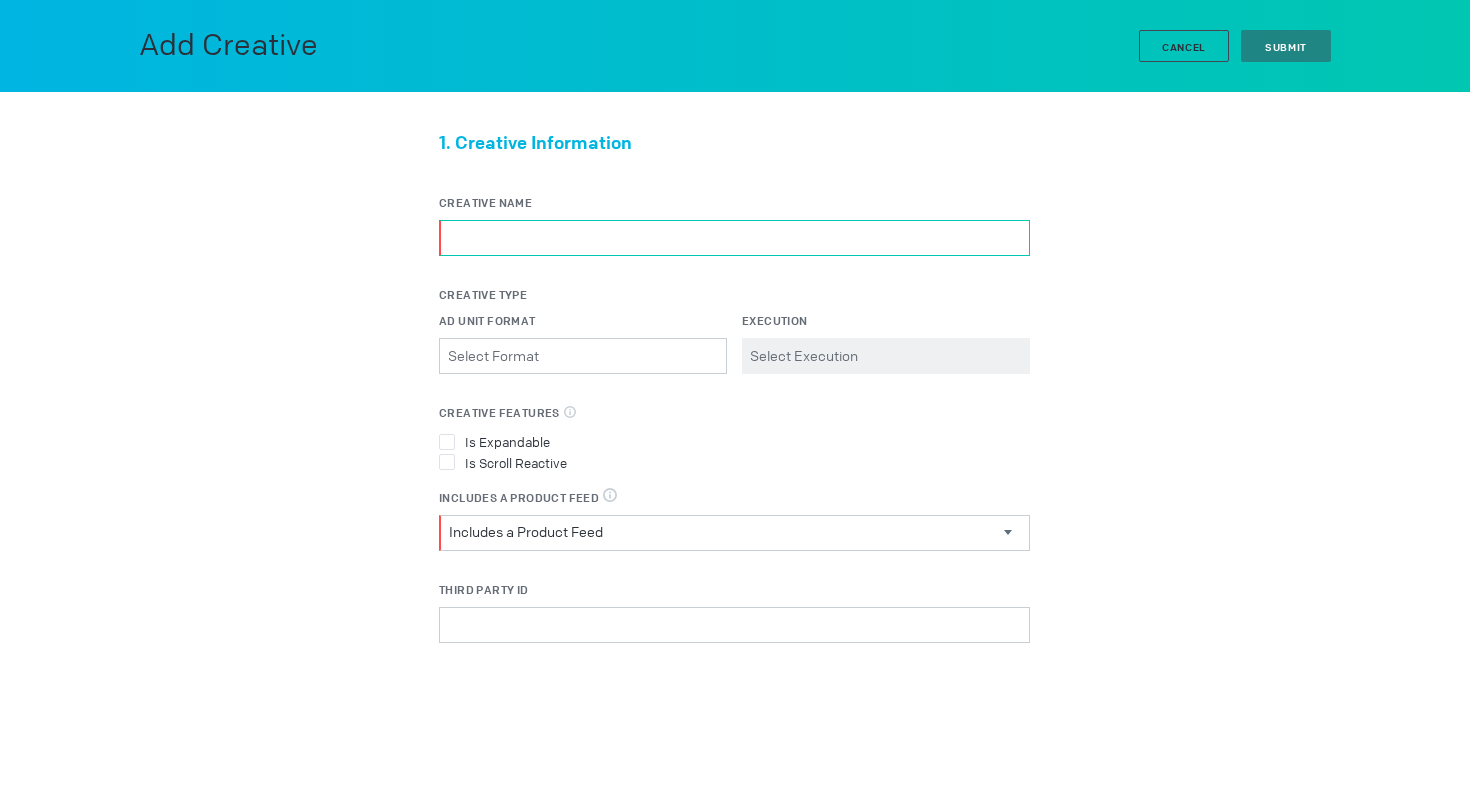 click on "Creative Name" at bounding box center (734, 238) 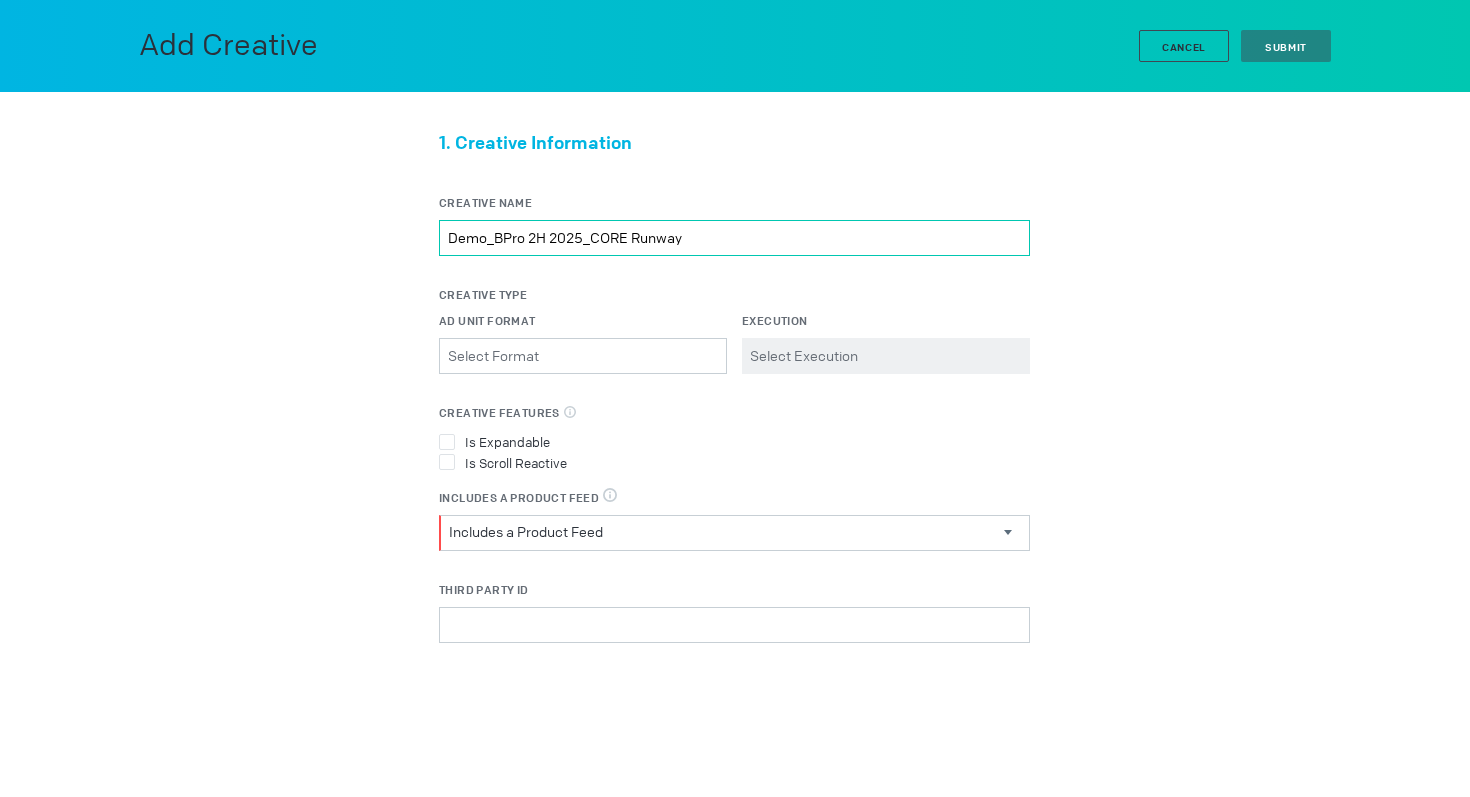 type on "Demo_BPro 2H 2025_CORE Runway" 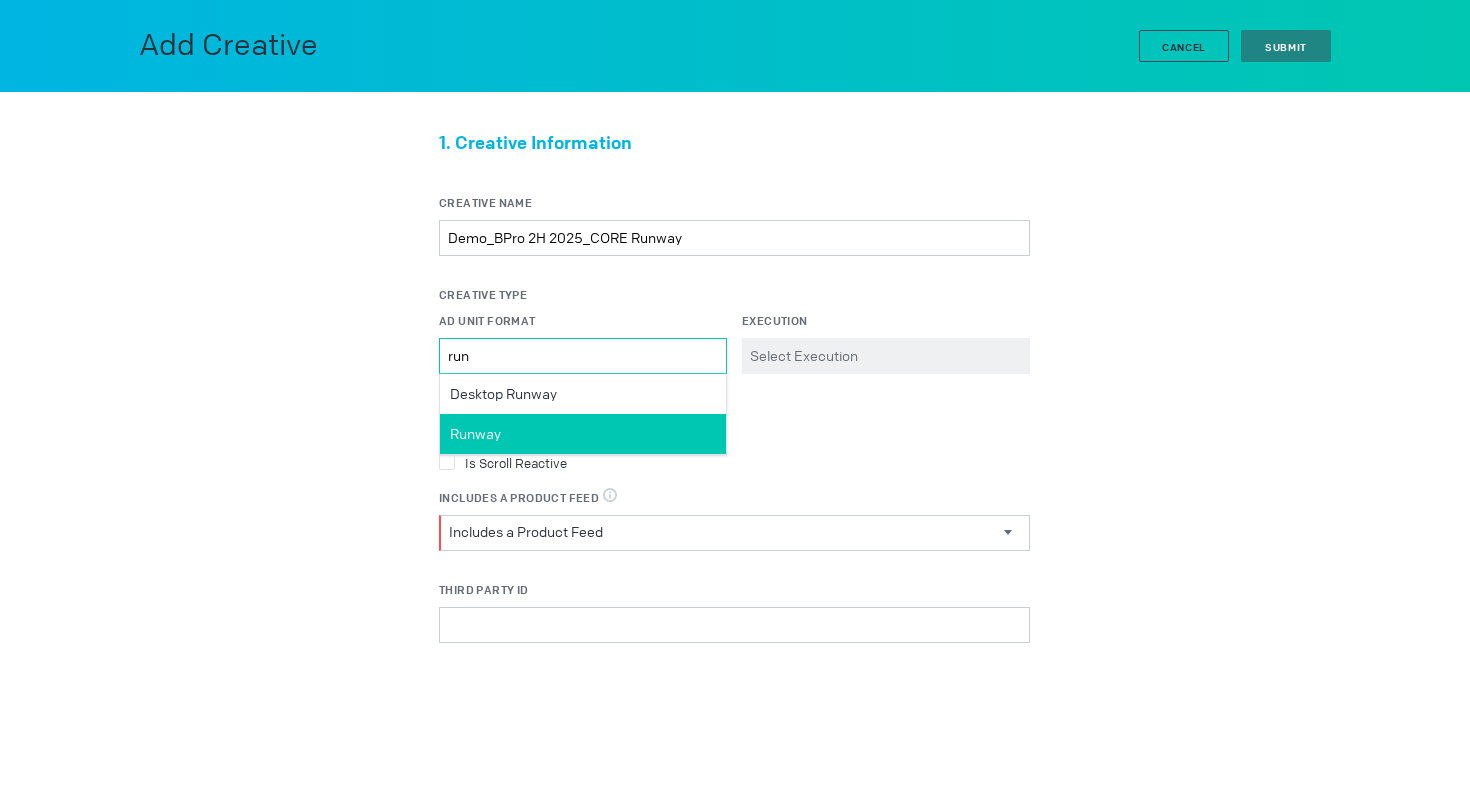type on "run" 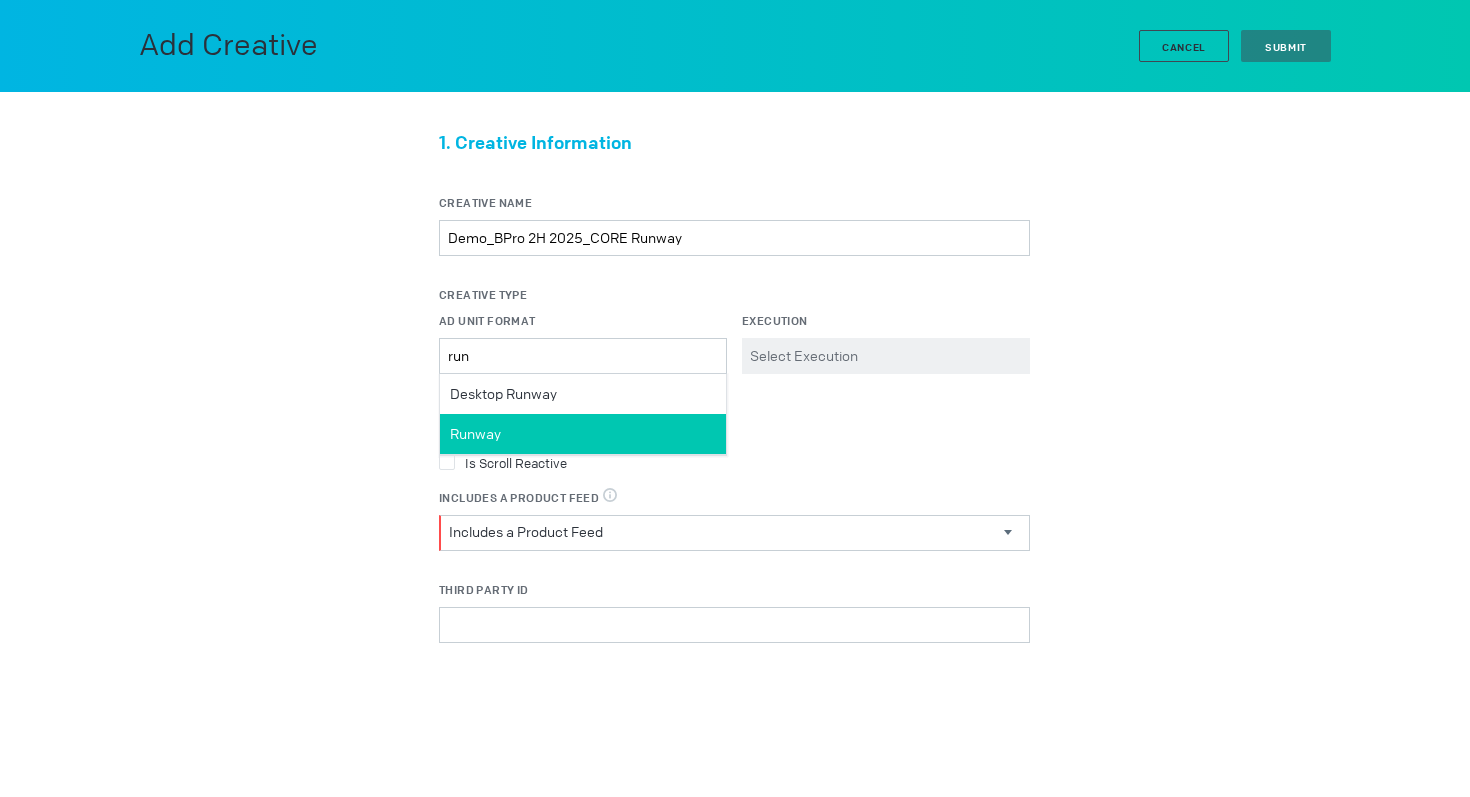 click on "Runway" at bounding box center [583, 434] 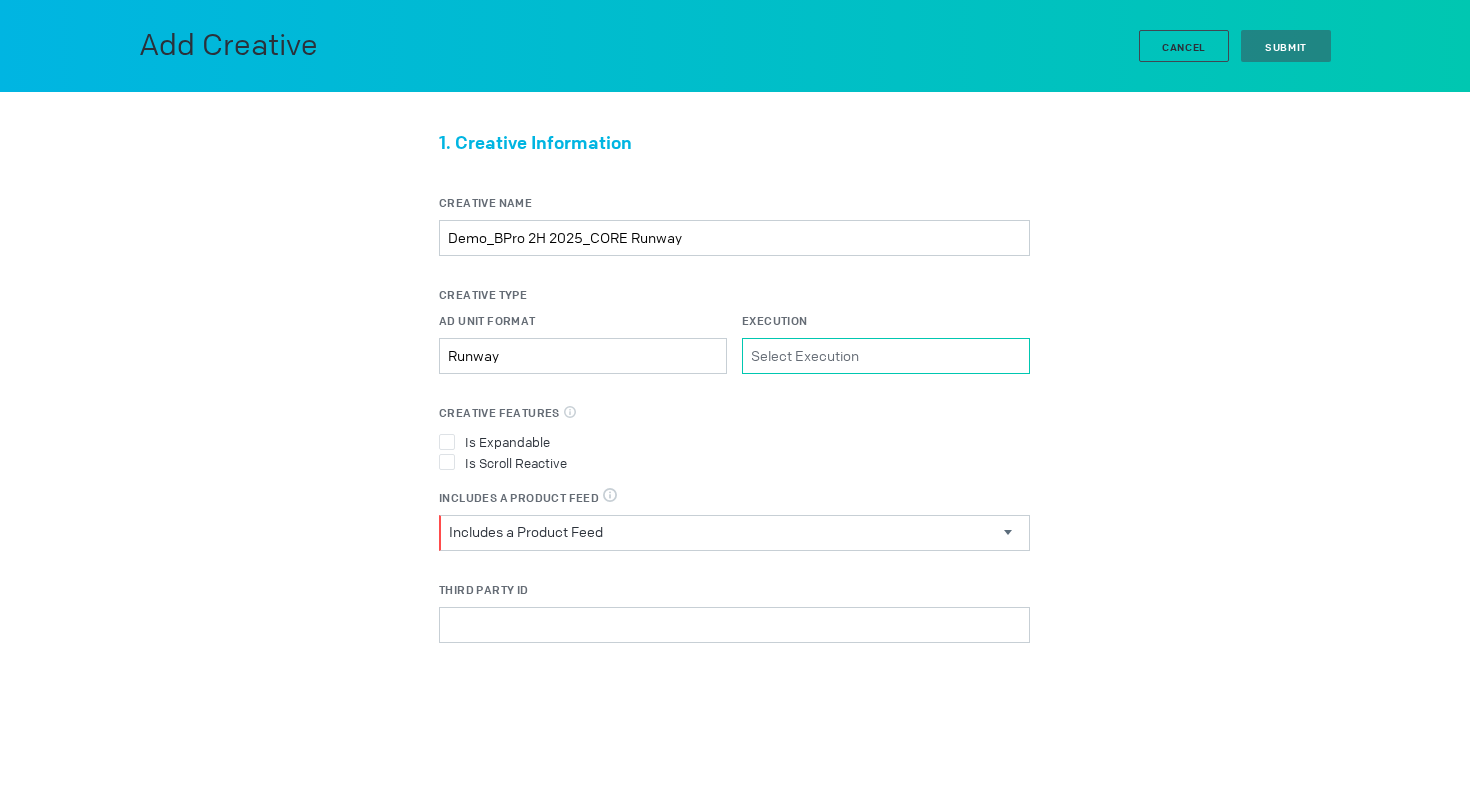 click on "Execution Please select a valid item" at bounding box center (886, 356) 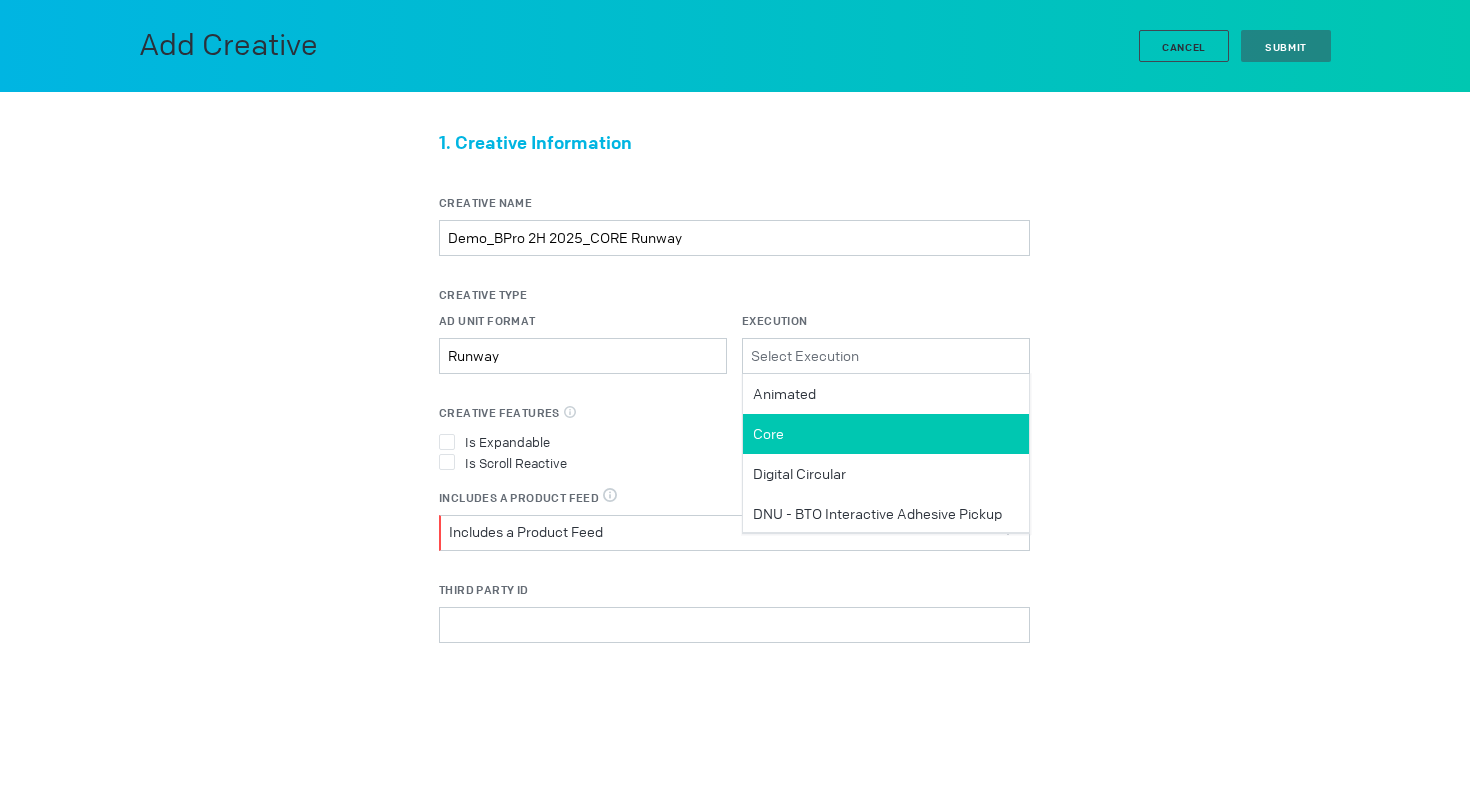 click on "Core" at bounding box center [886, 434] 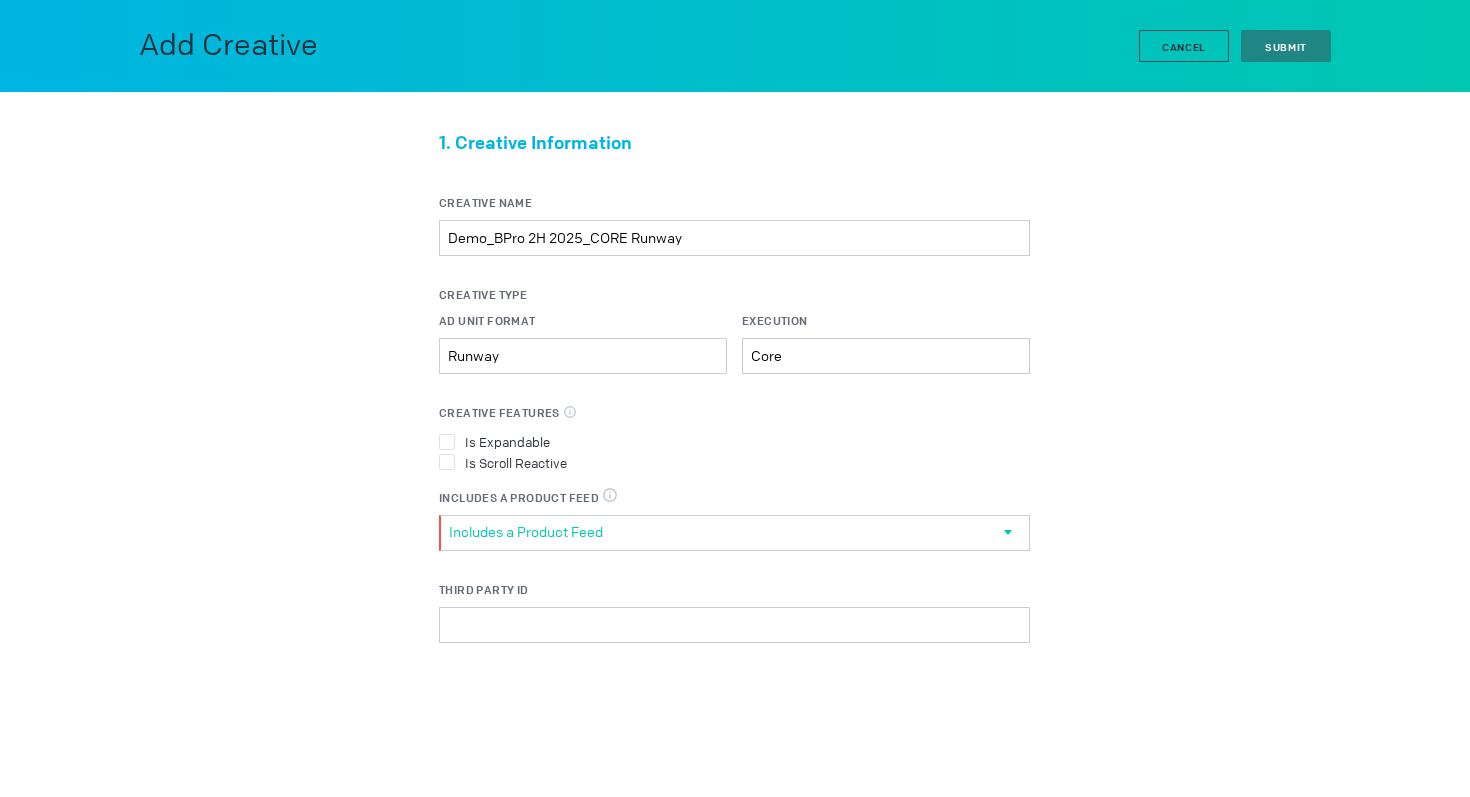 click on "Includes a Product Feed" at bounding box center [726, 532] 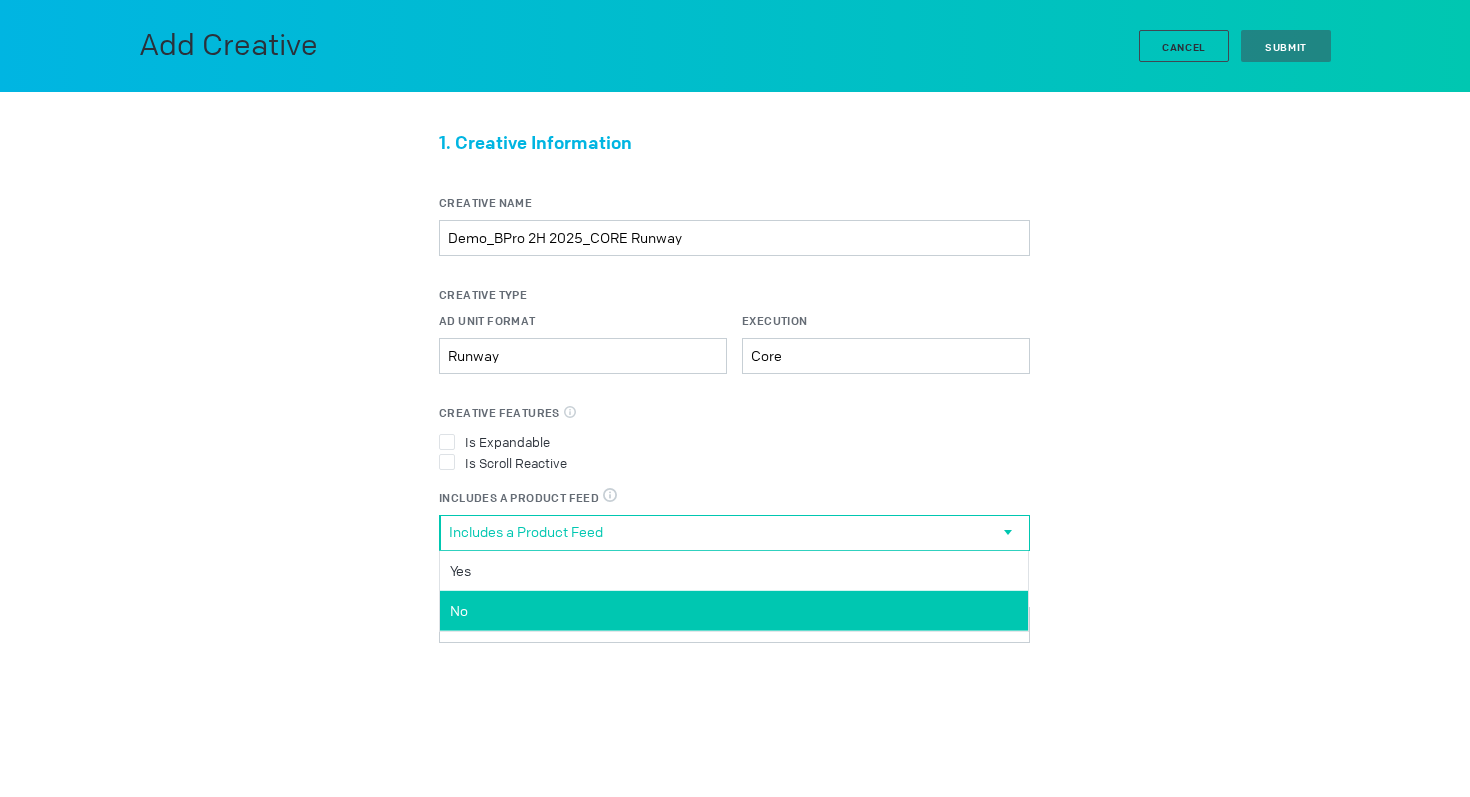 click on "No" at bounding box center (0, 0) 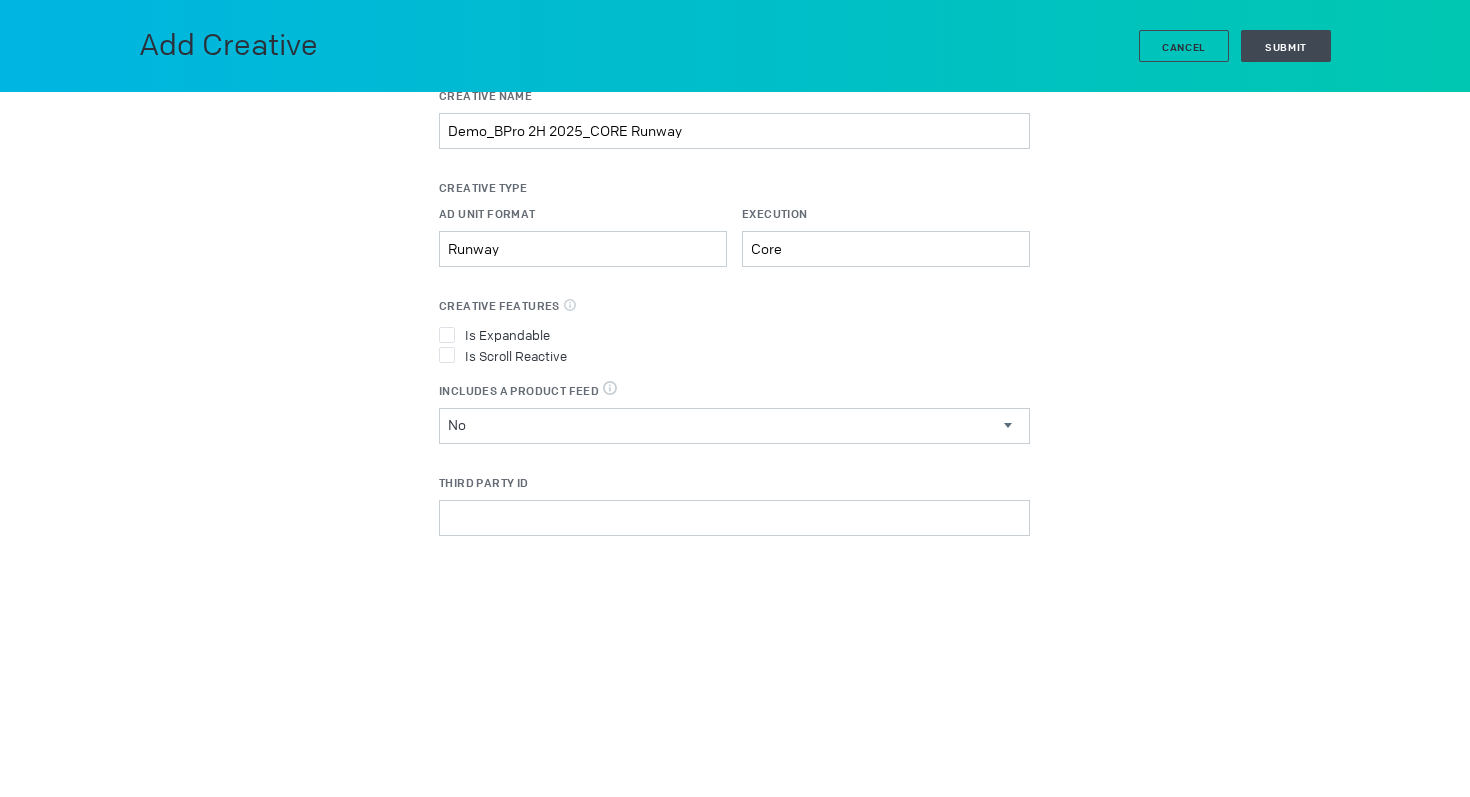 scroll, scrollTop: 164, scrollLeft: 0, axis: vertical 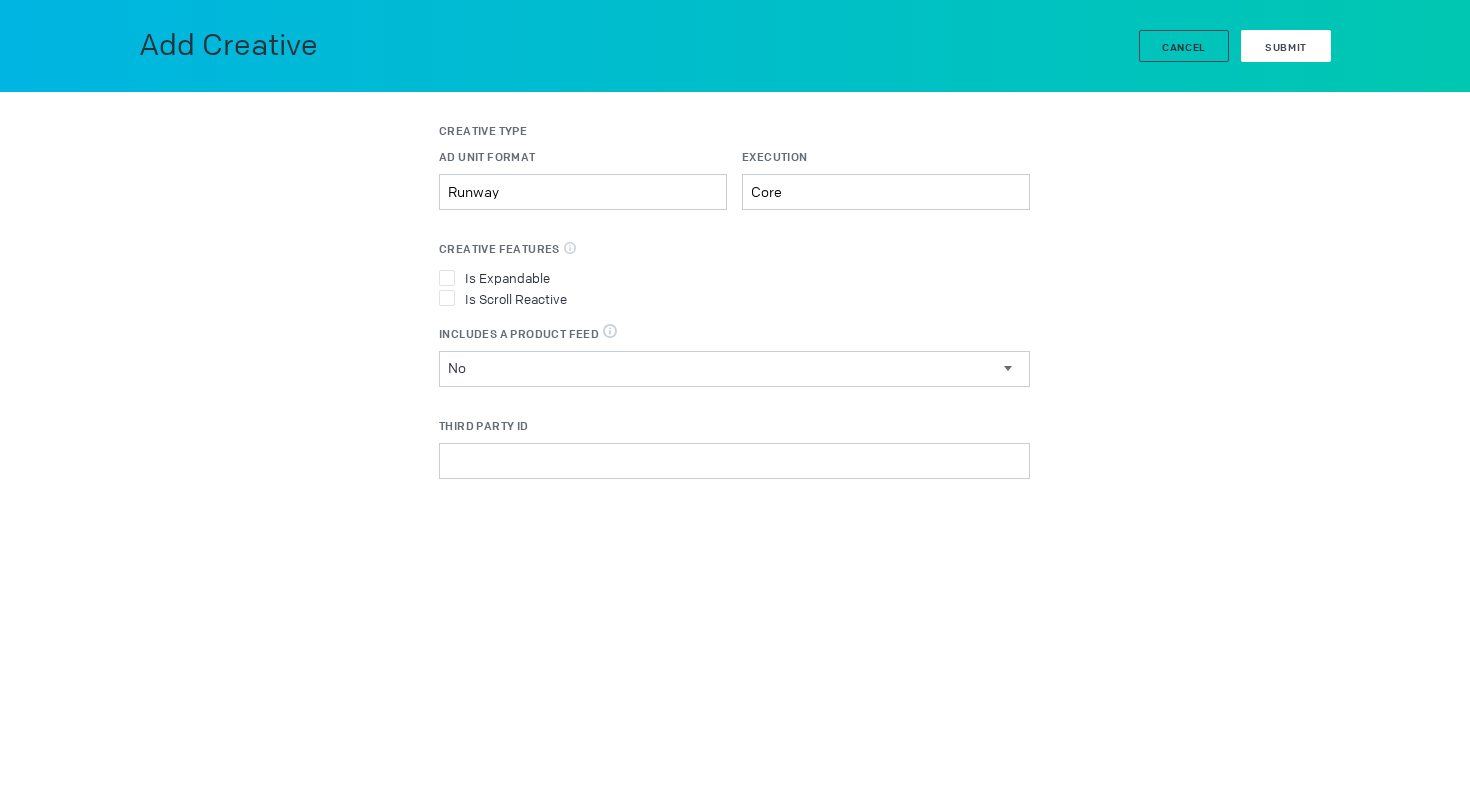 click on "Submit" at bounding box center [1286, 47] 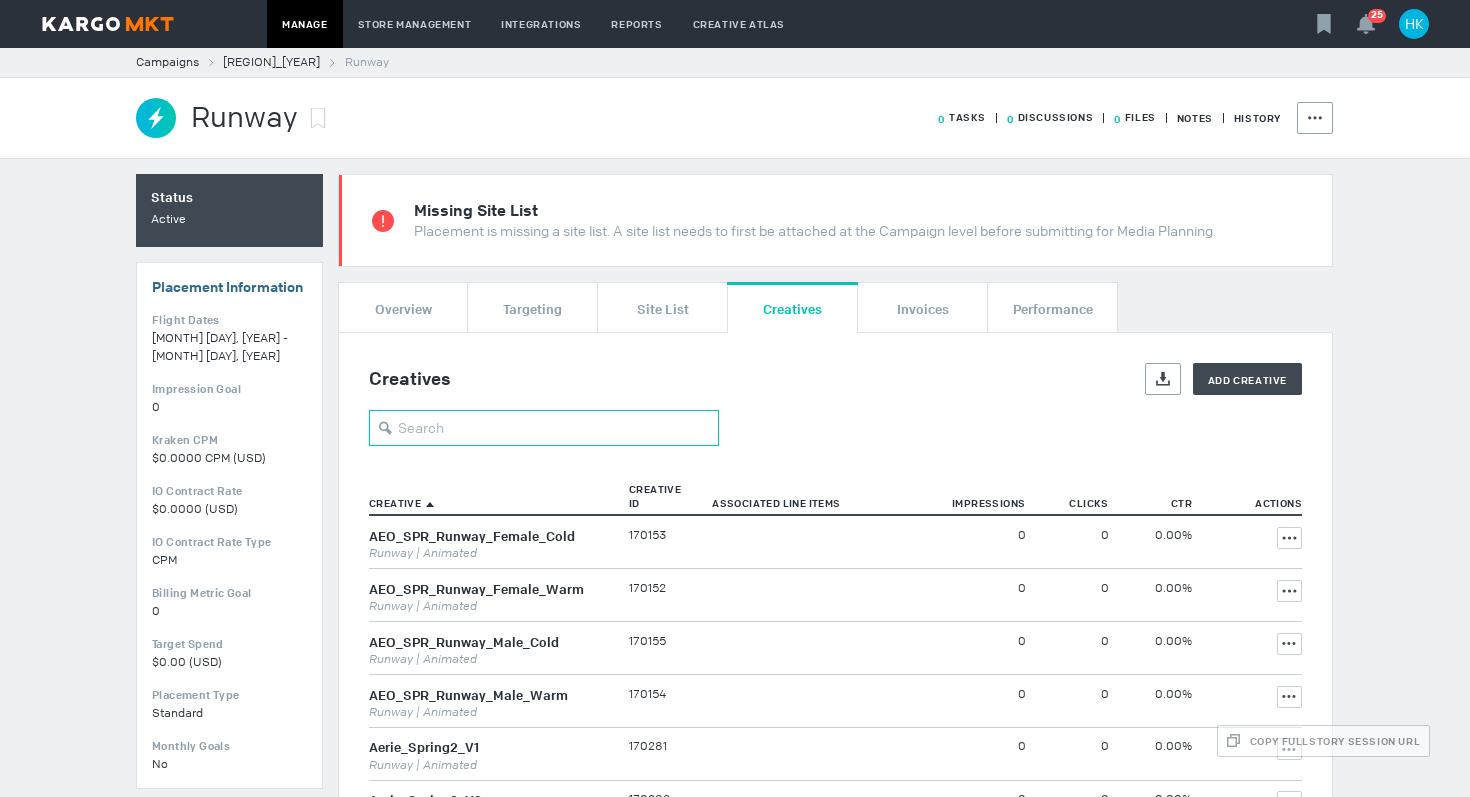 click at bounding box center [544, 428] 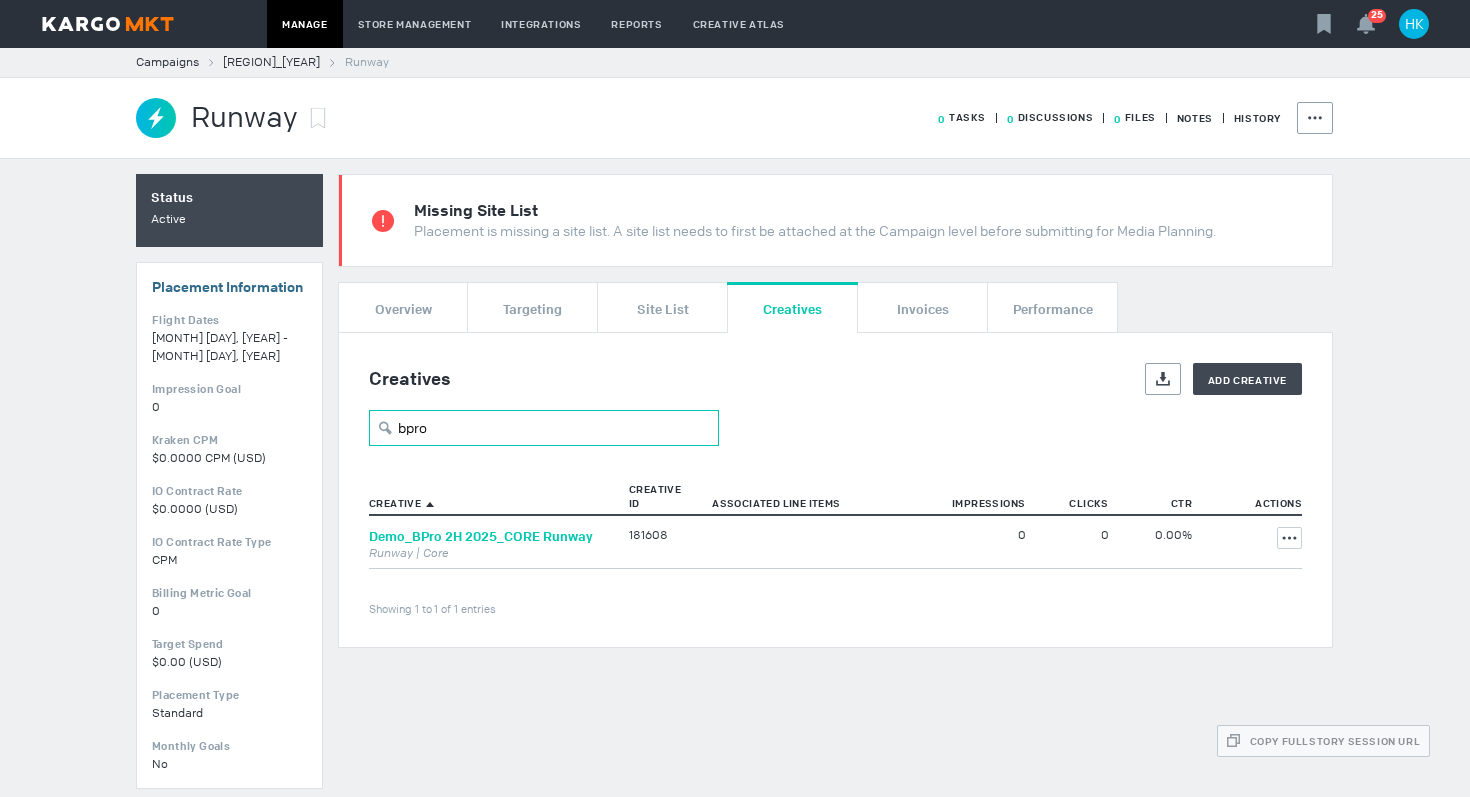 type on "bpro" 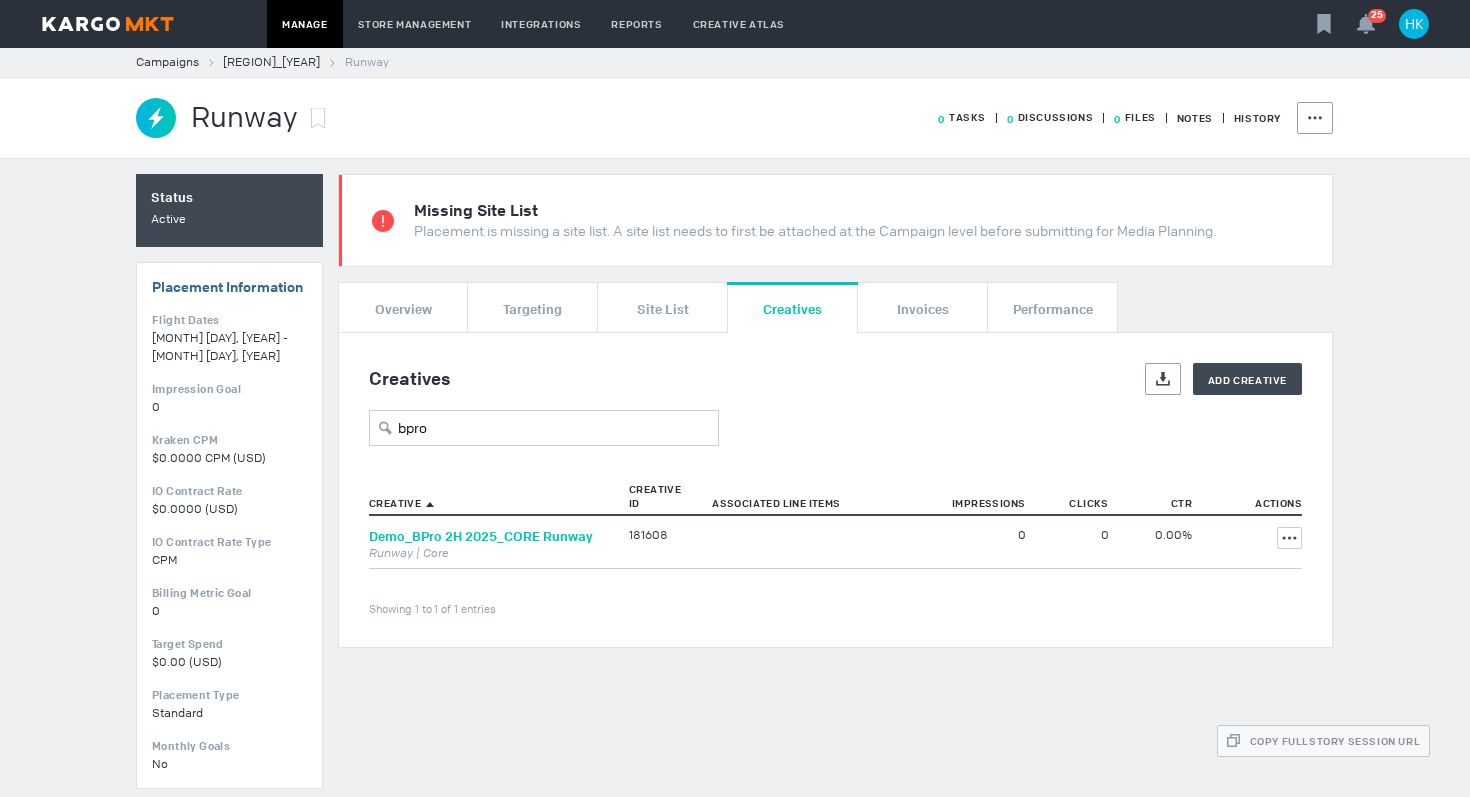click on "Demo_BPro 2H 2025_CORE Runway" at bounding box center (481, 536) 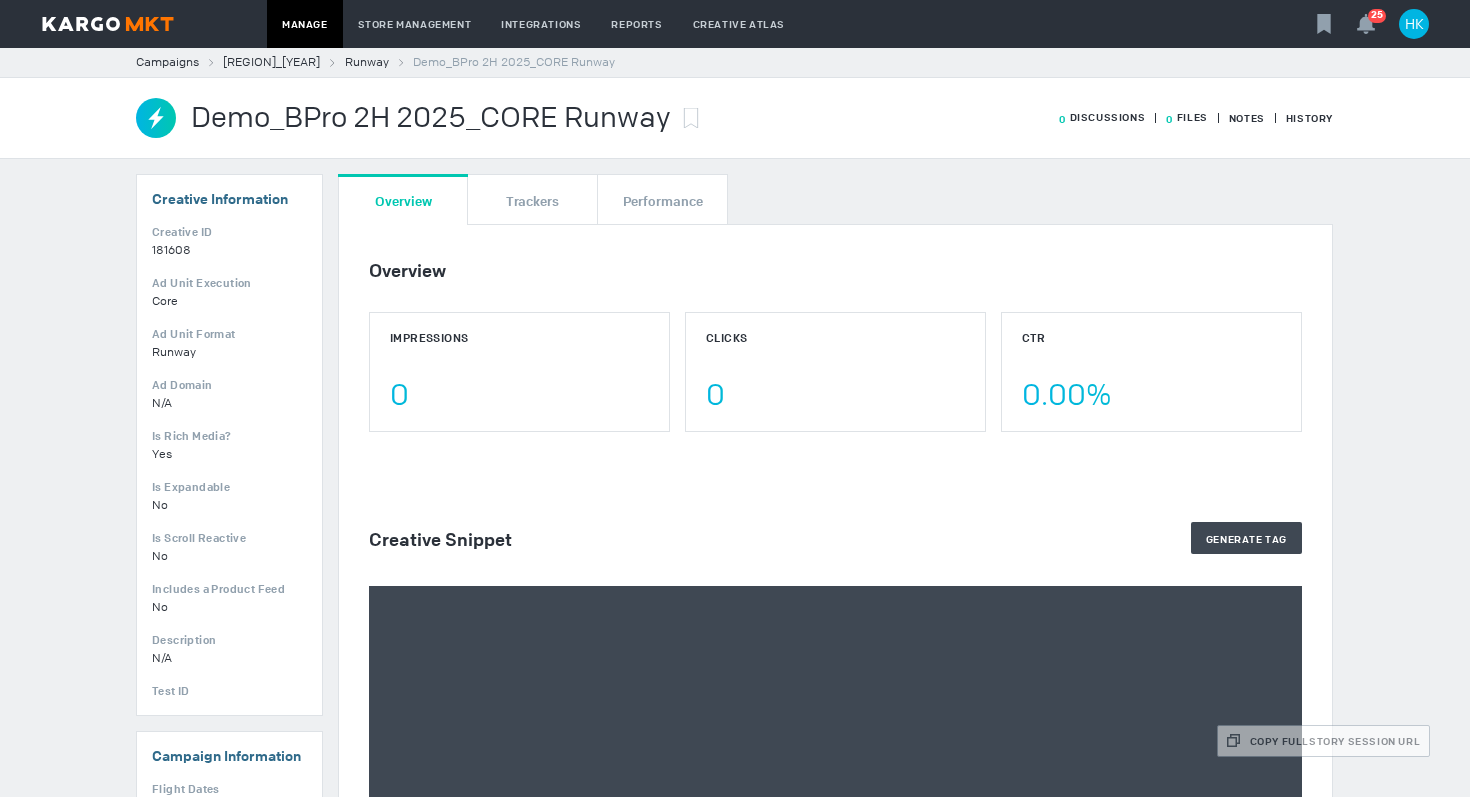 click at bounding box center (835, 746) 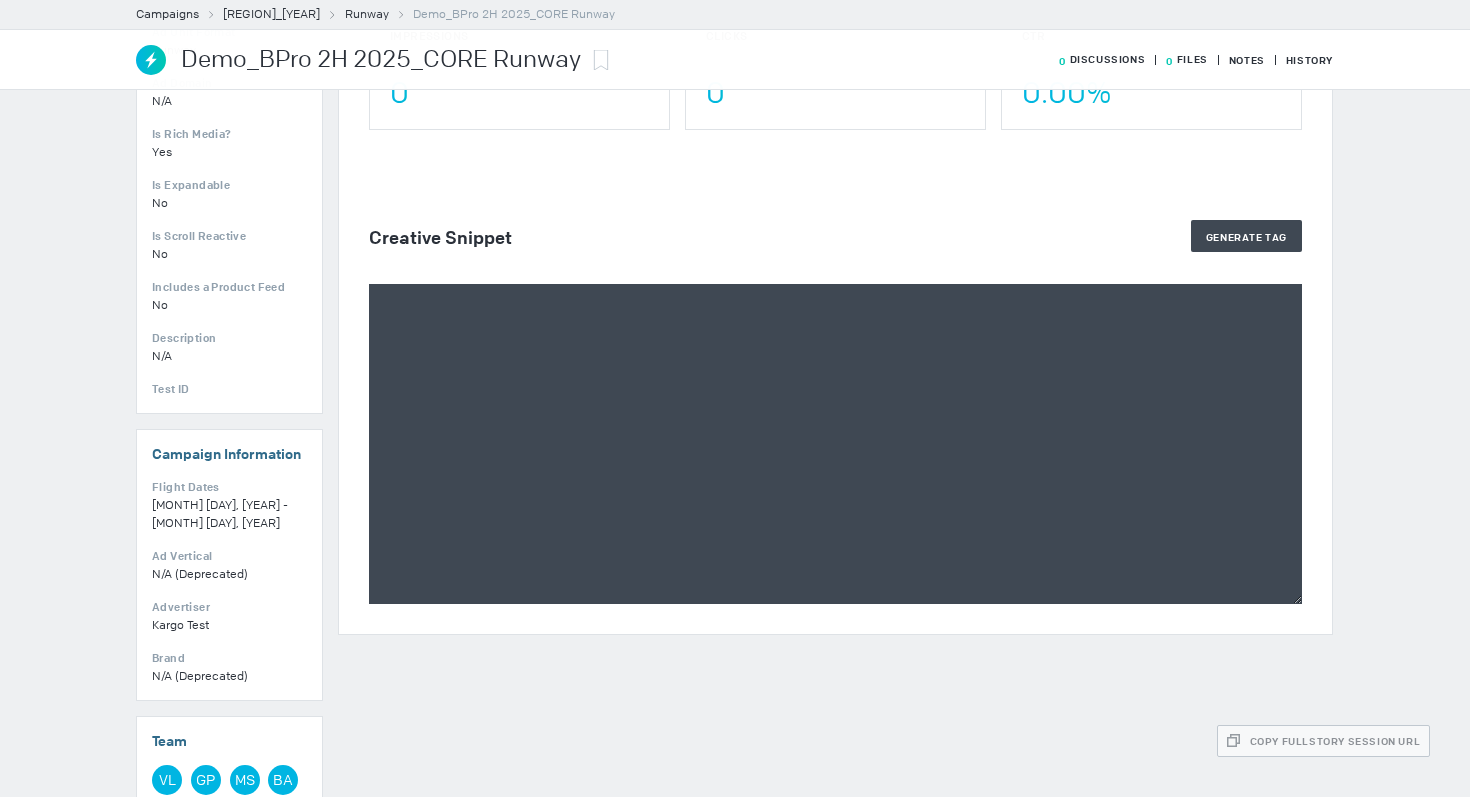 scroll, scrollTop: 303, scrollLeft: 0, axis: vertical 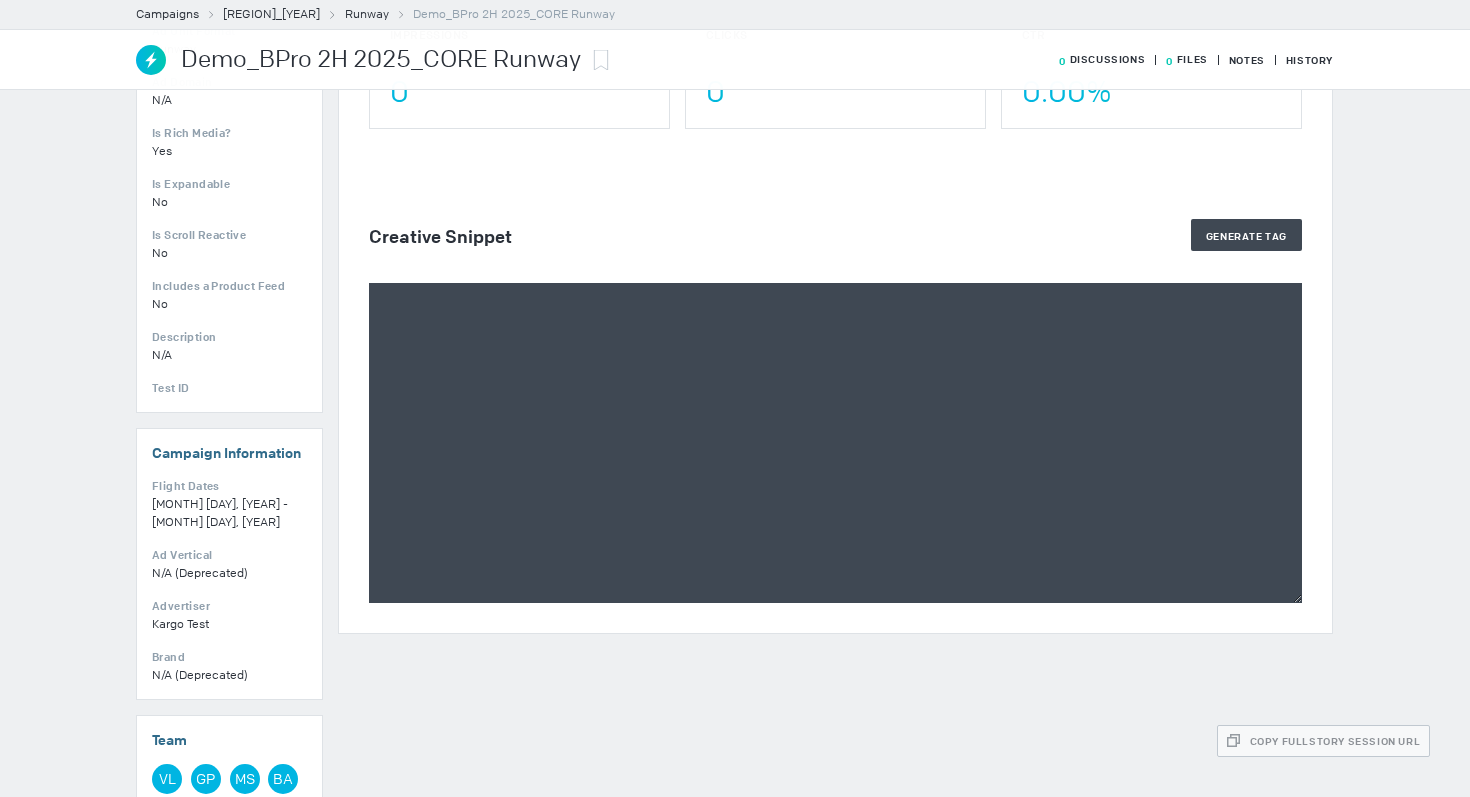 click at bounding box center [835, 443] 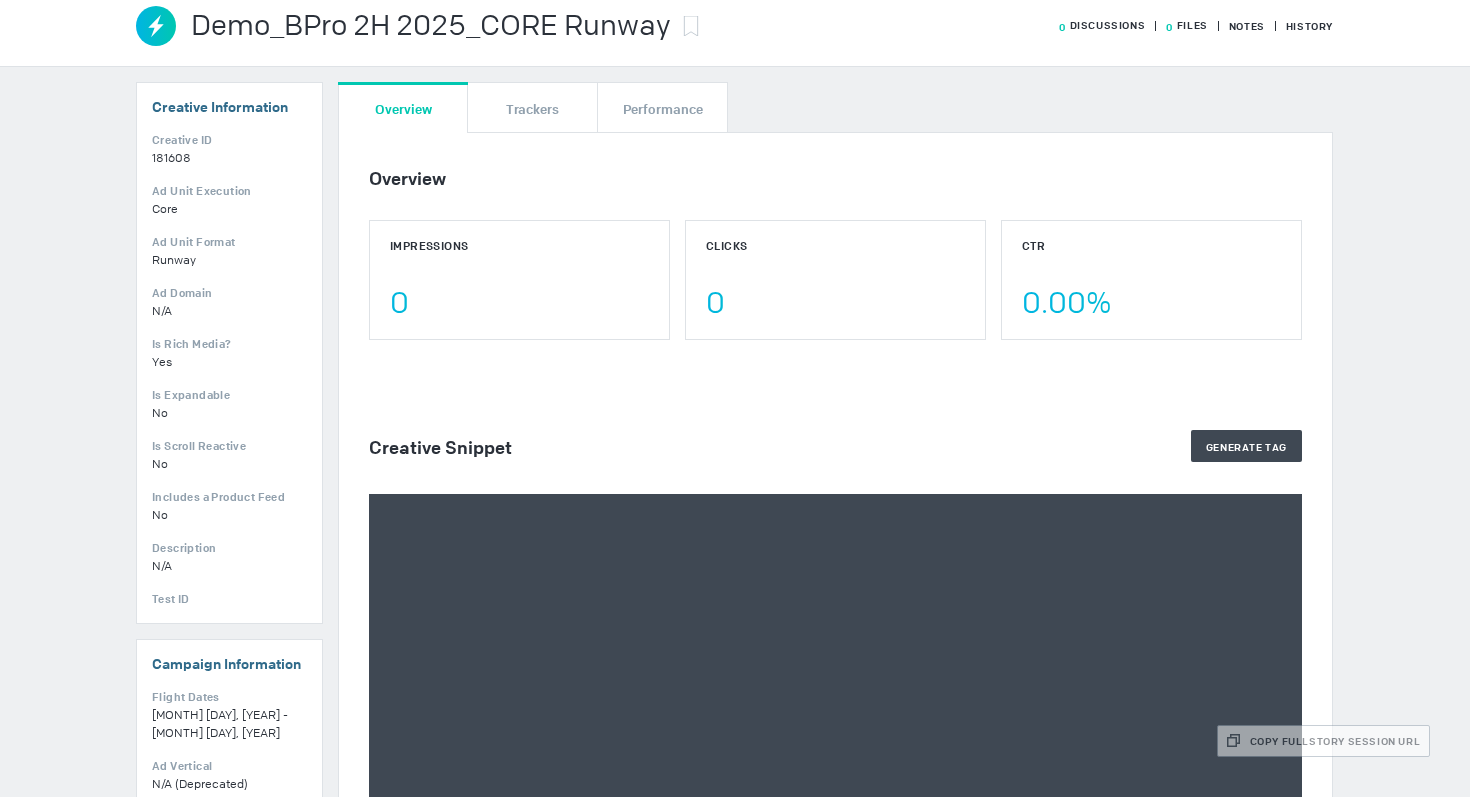 scroll, scrollTop: 87, scrollLeft: 0, axis: vertical 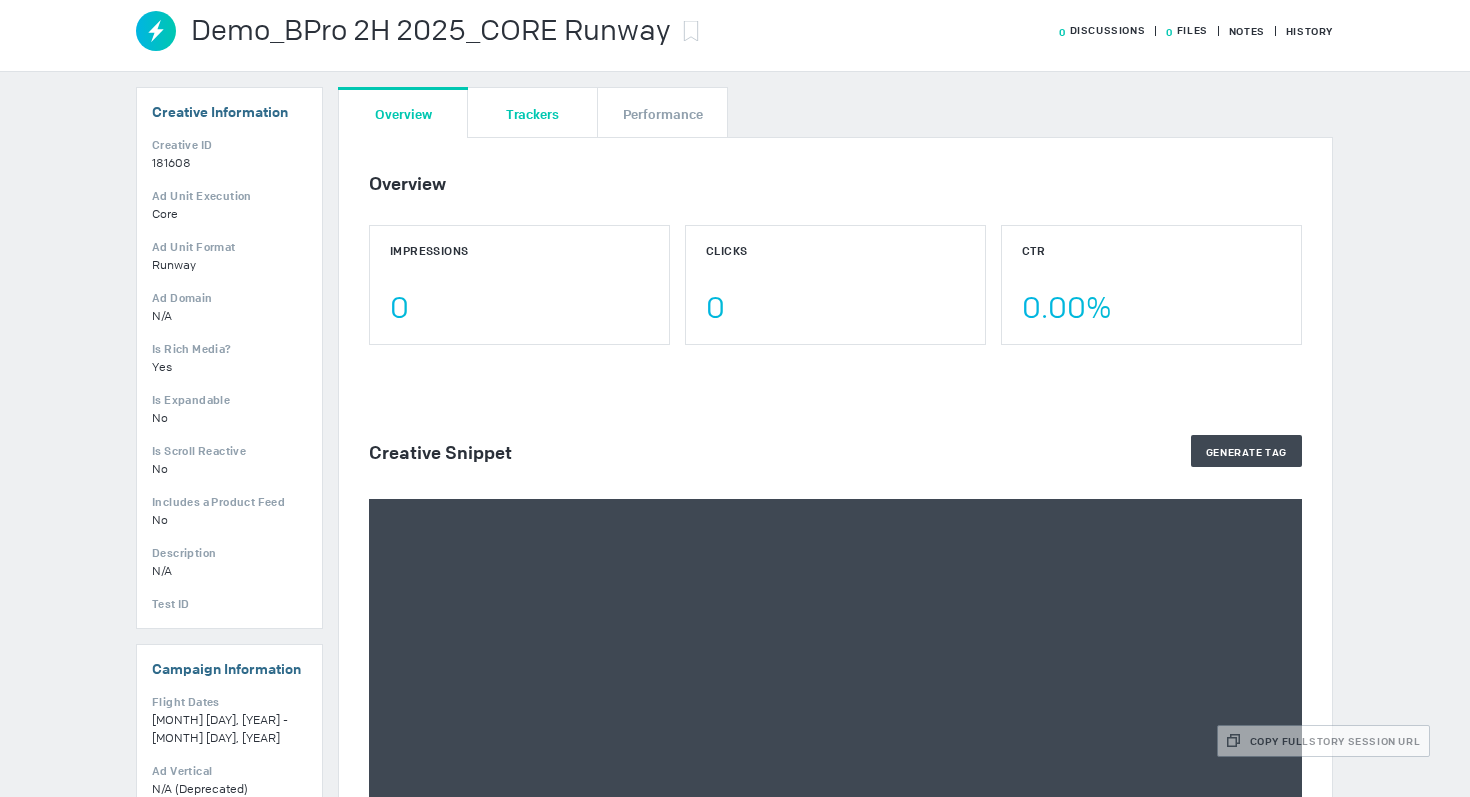 click on "Trackers" at bounding box center (532, 113) 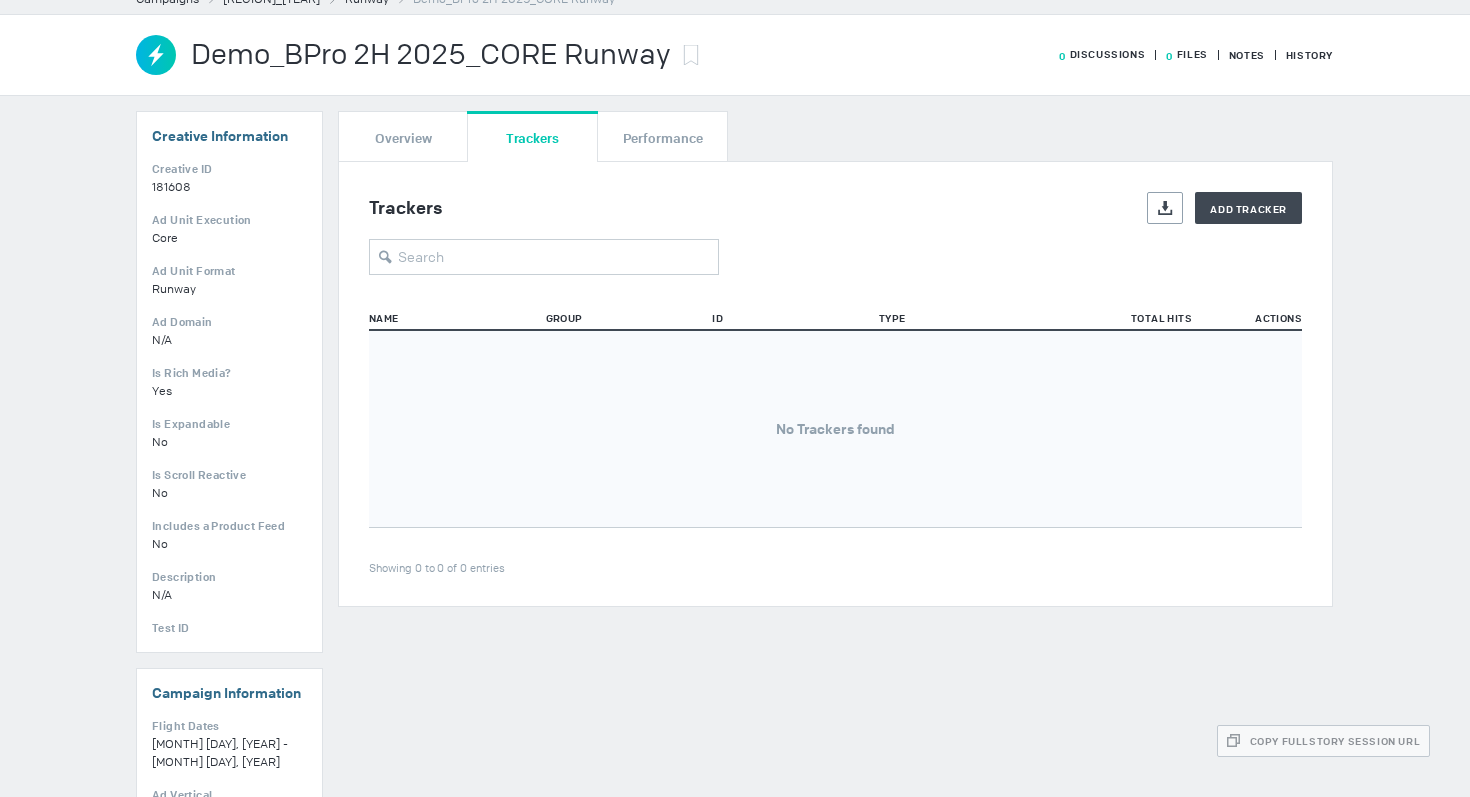 scroll, scrollTop: 0, scrollLeft: 0, axis: both 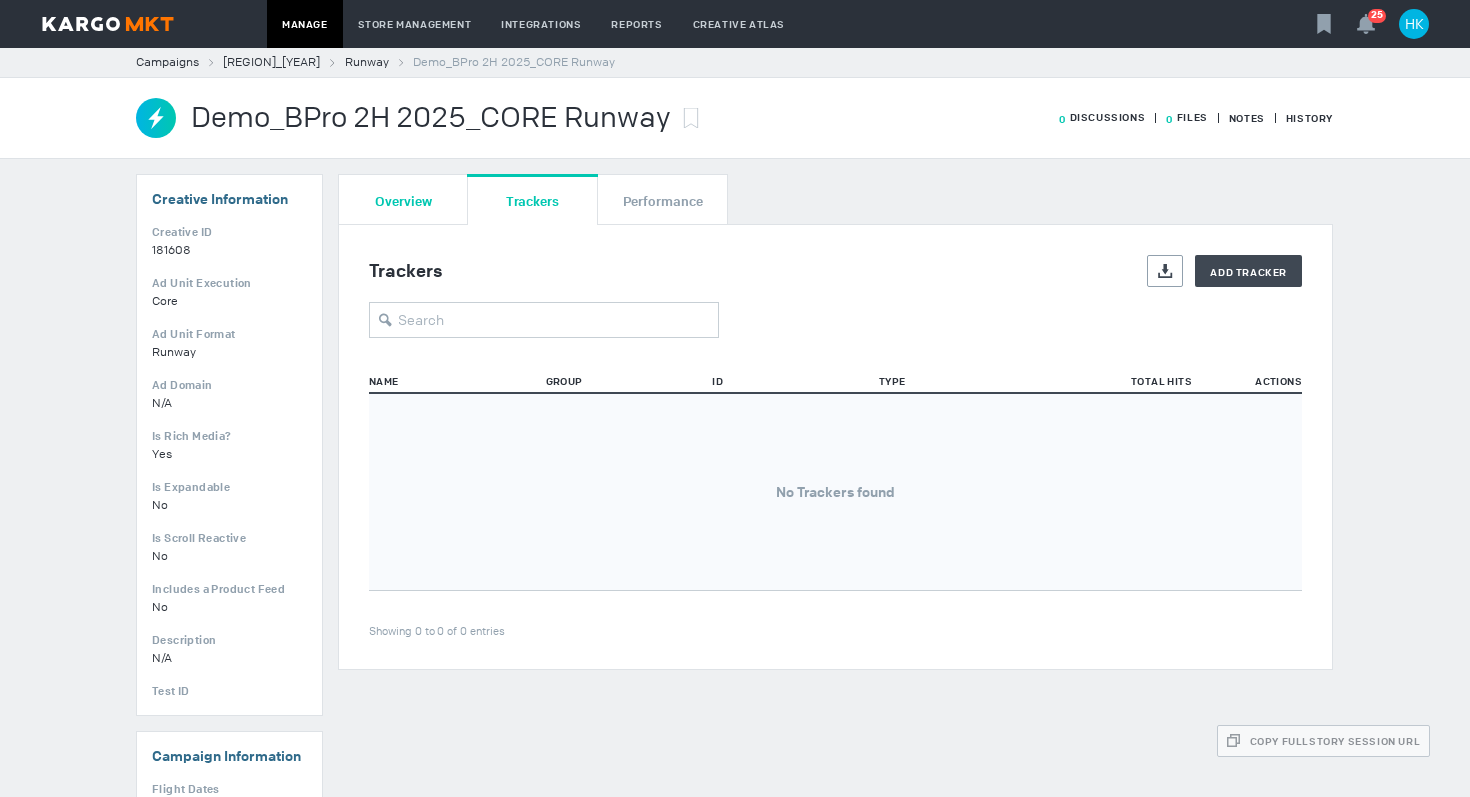 click on "Overview" at bounding box center [403, 199] 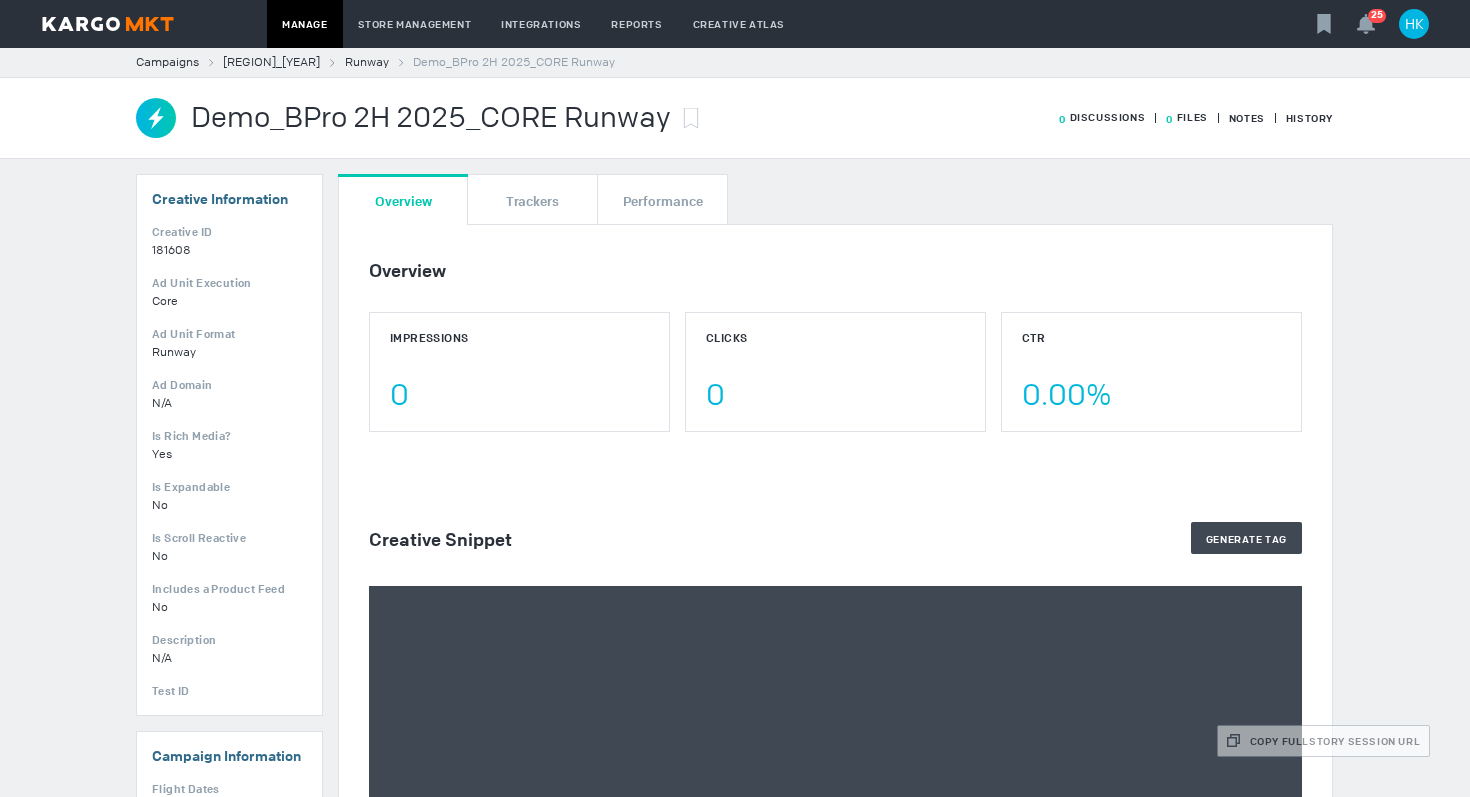click at bounding box center (835, 746) 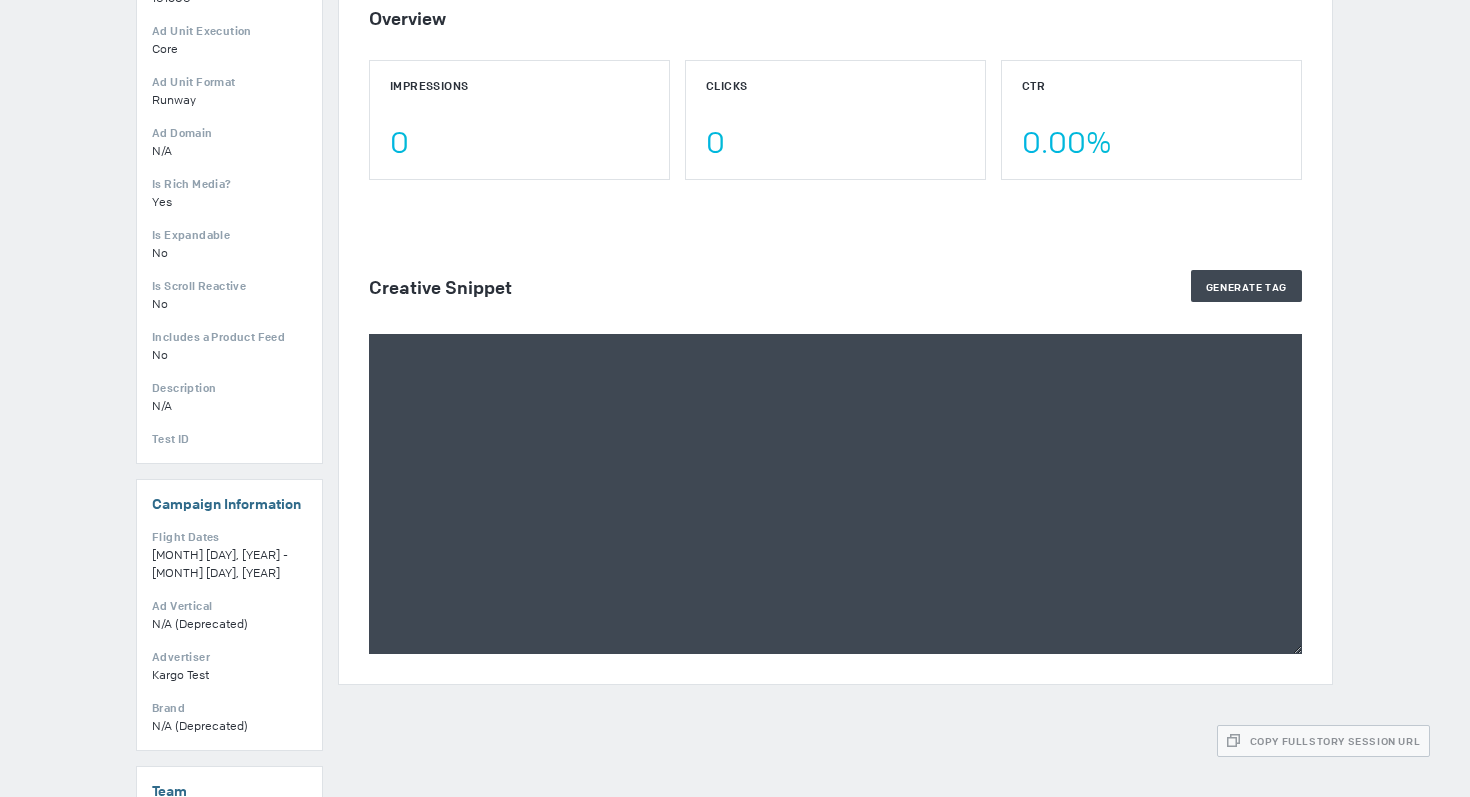 scroll, scrollTop: 281, scrollLeft: 0, axis: vertical 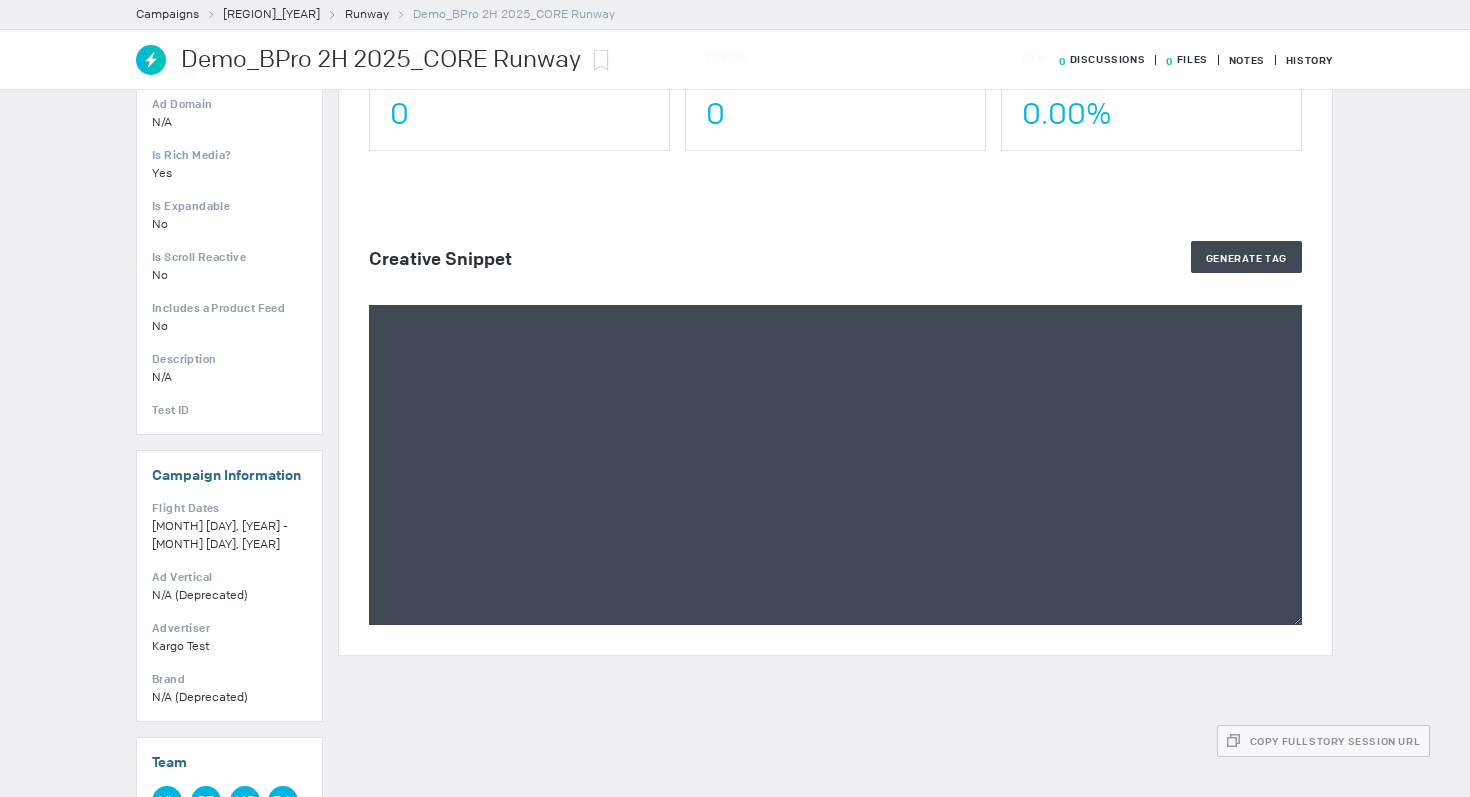 click at bounding box center [835, 465] 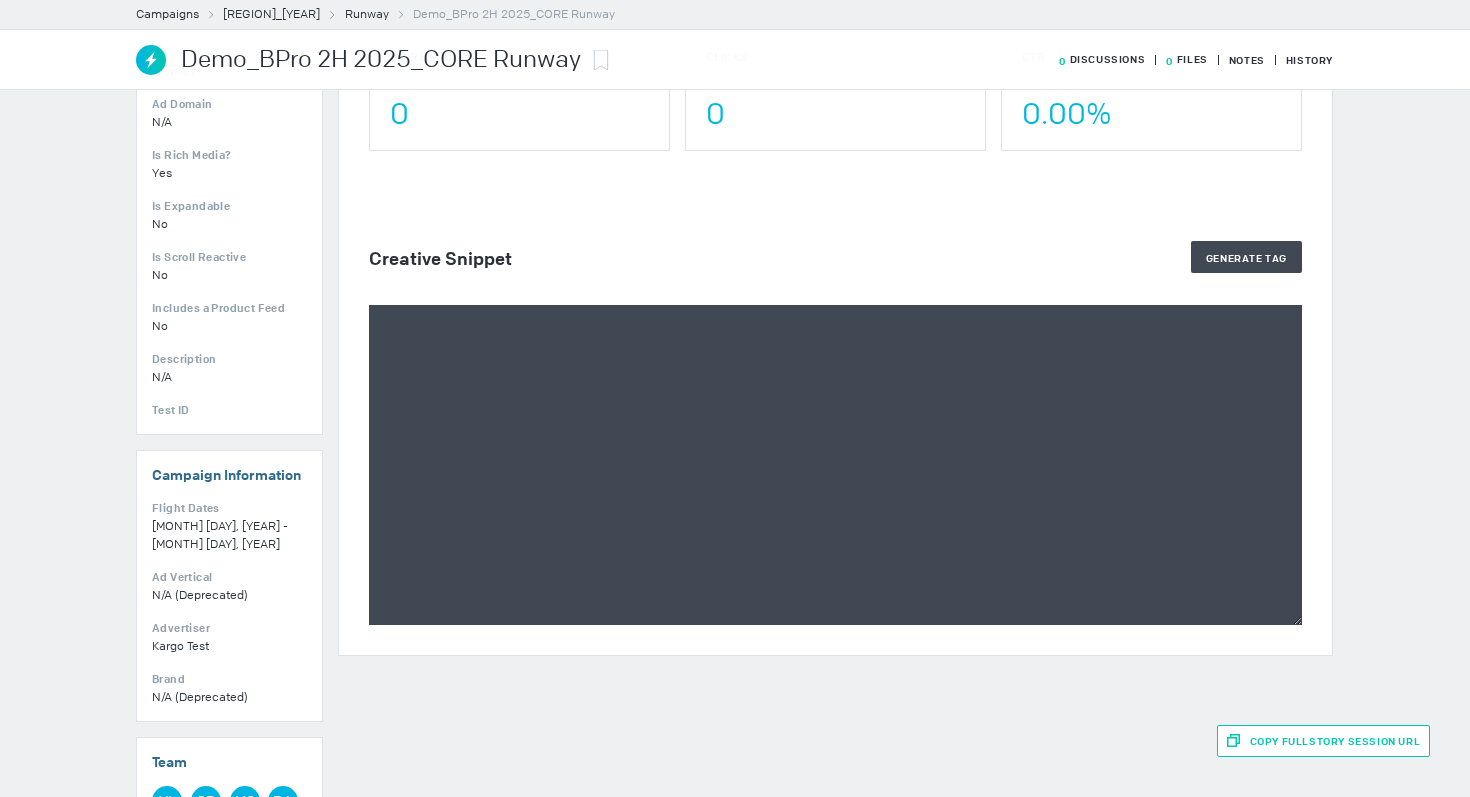 click on "Copy FullStory session URL" at bounding box center [1335, 741] 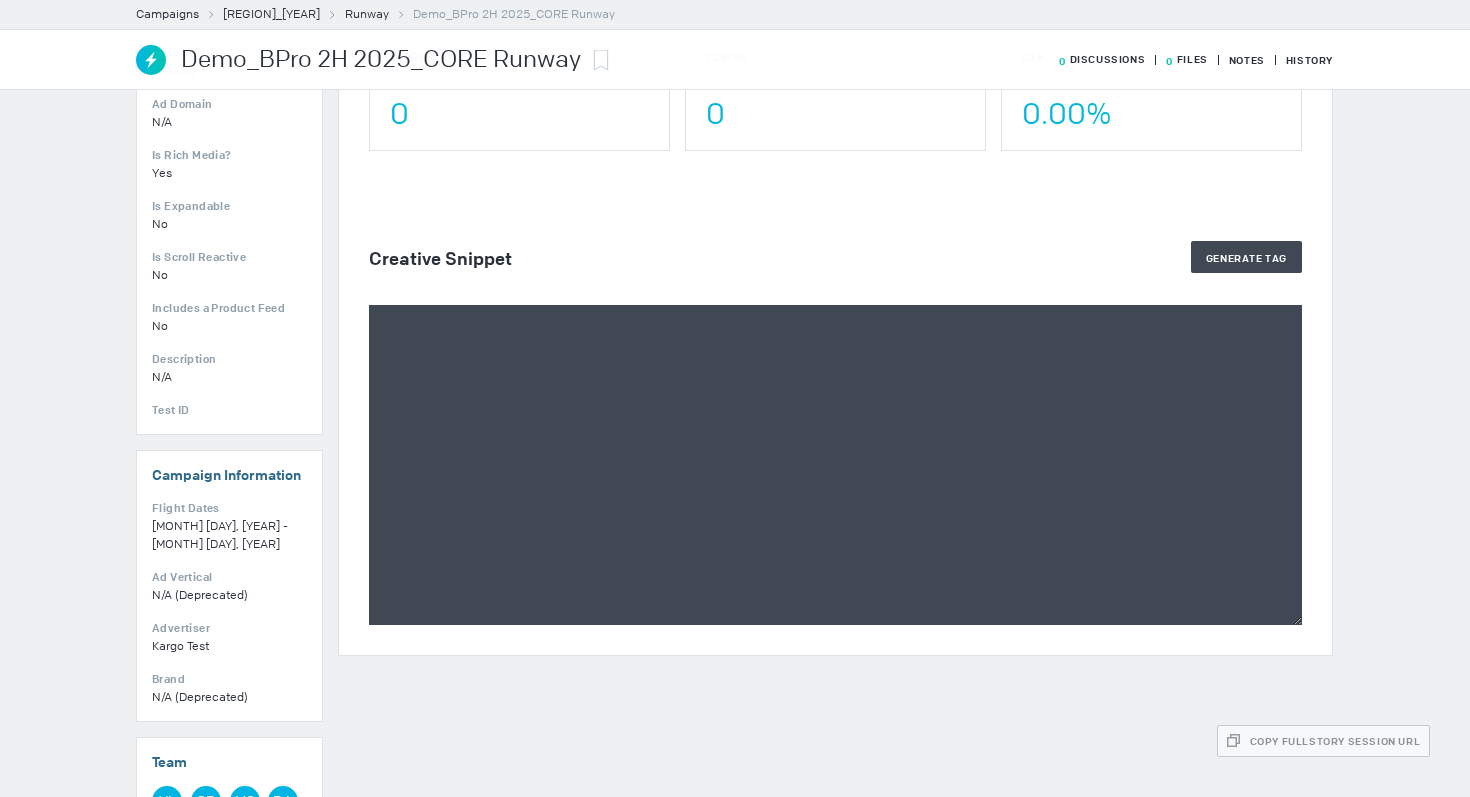 click at bounding box center [835, 465] 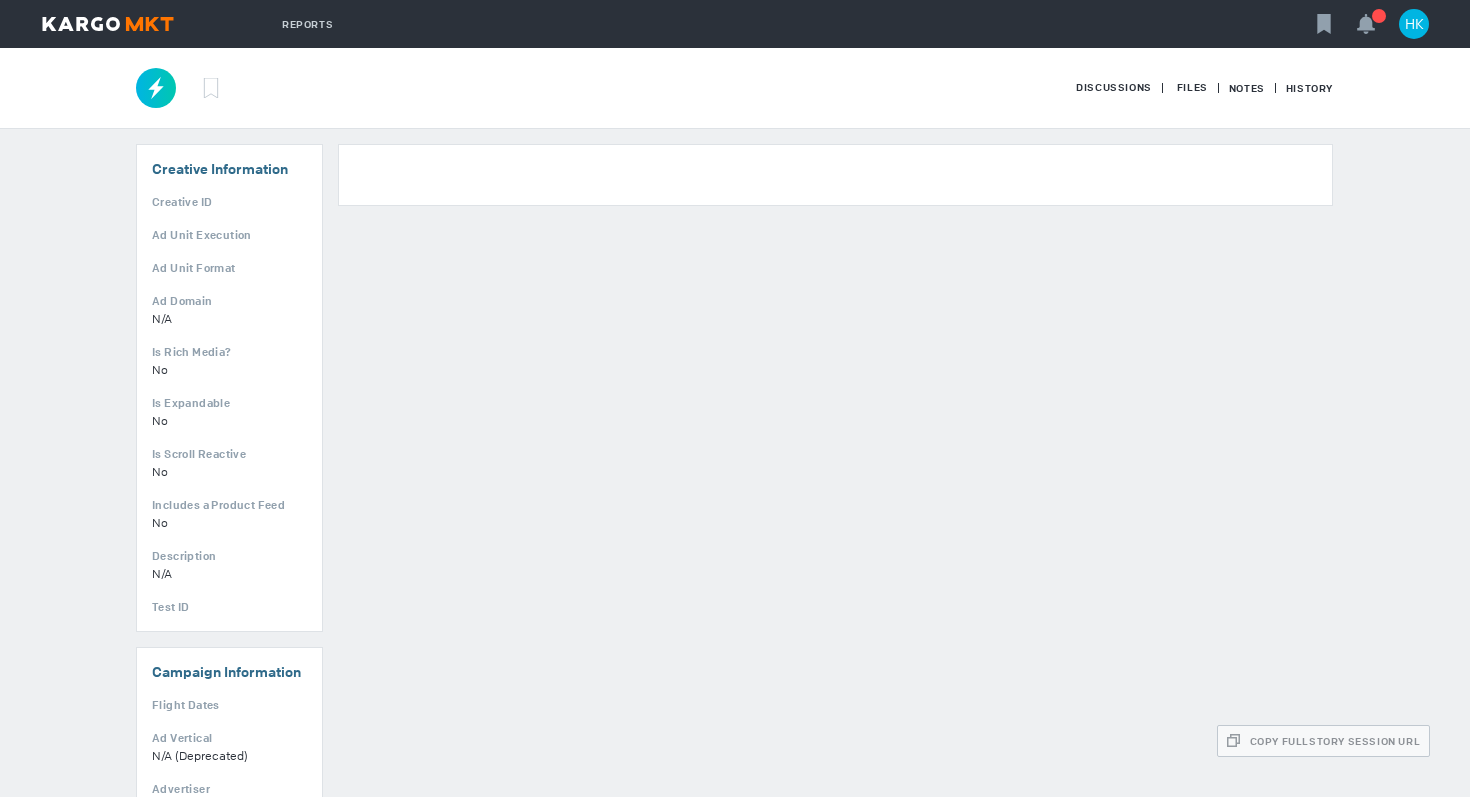 scroll, scrollTop: 0, scrollLeft: 0, axis: both 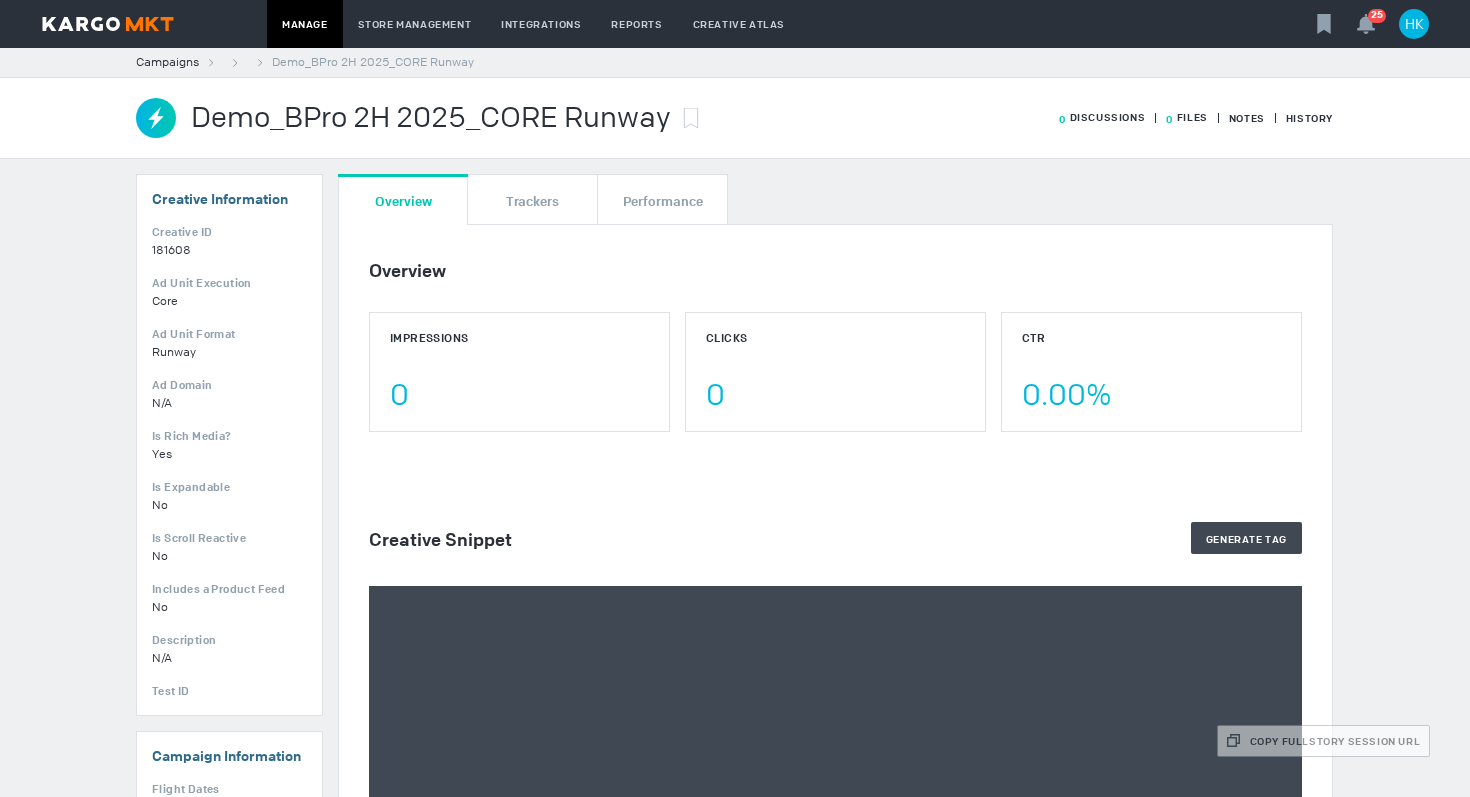 click at bounding box center (835, 746) 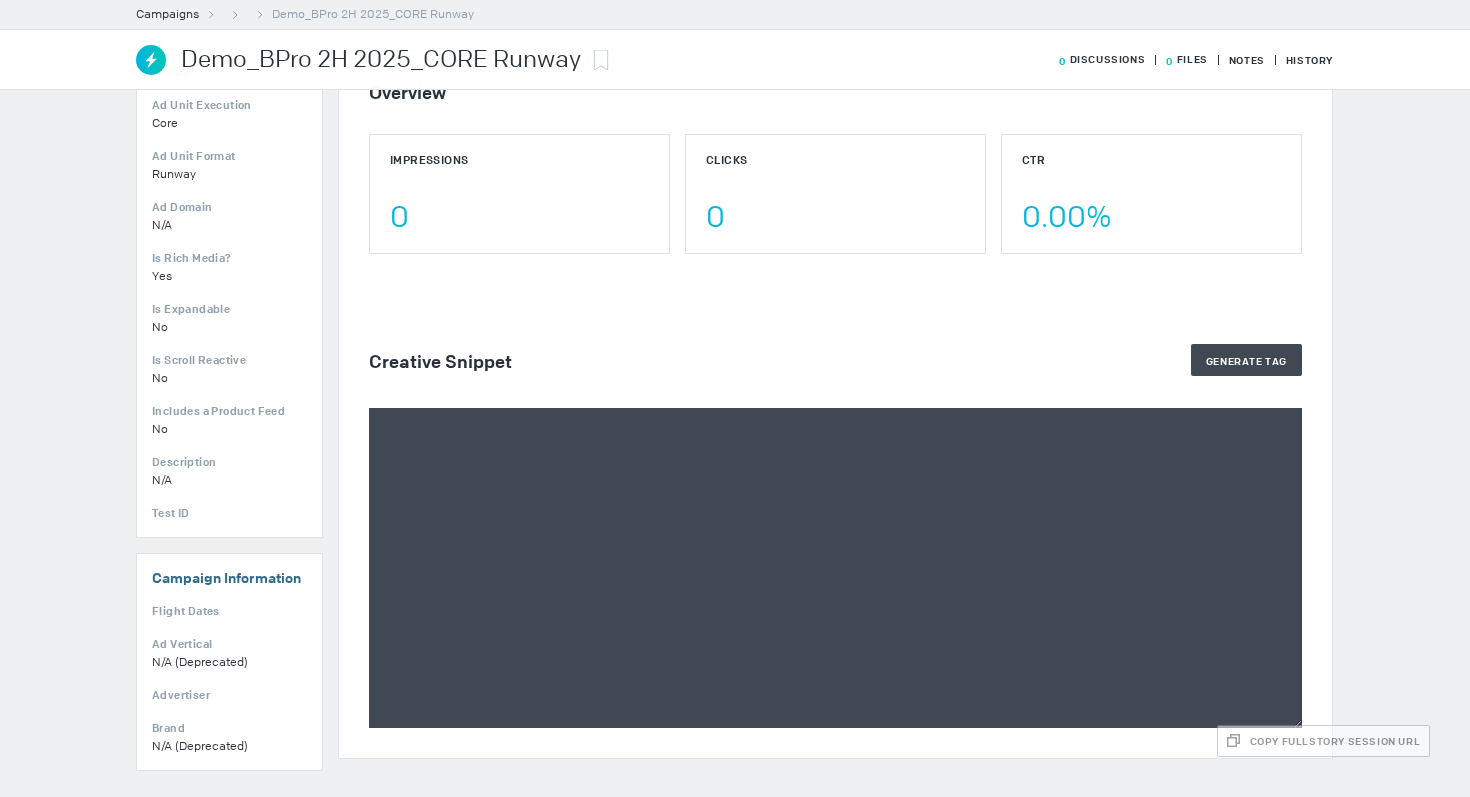 scroll, scrollTop: 177, scrollLeft: 0, axis: vertical 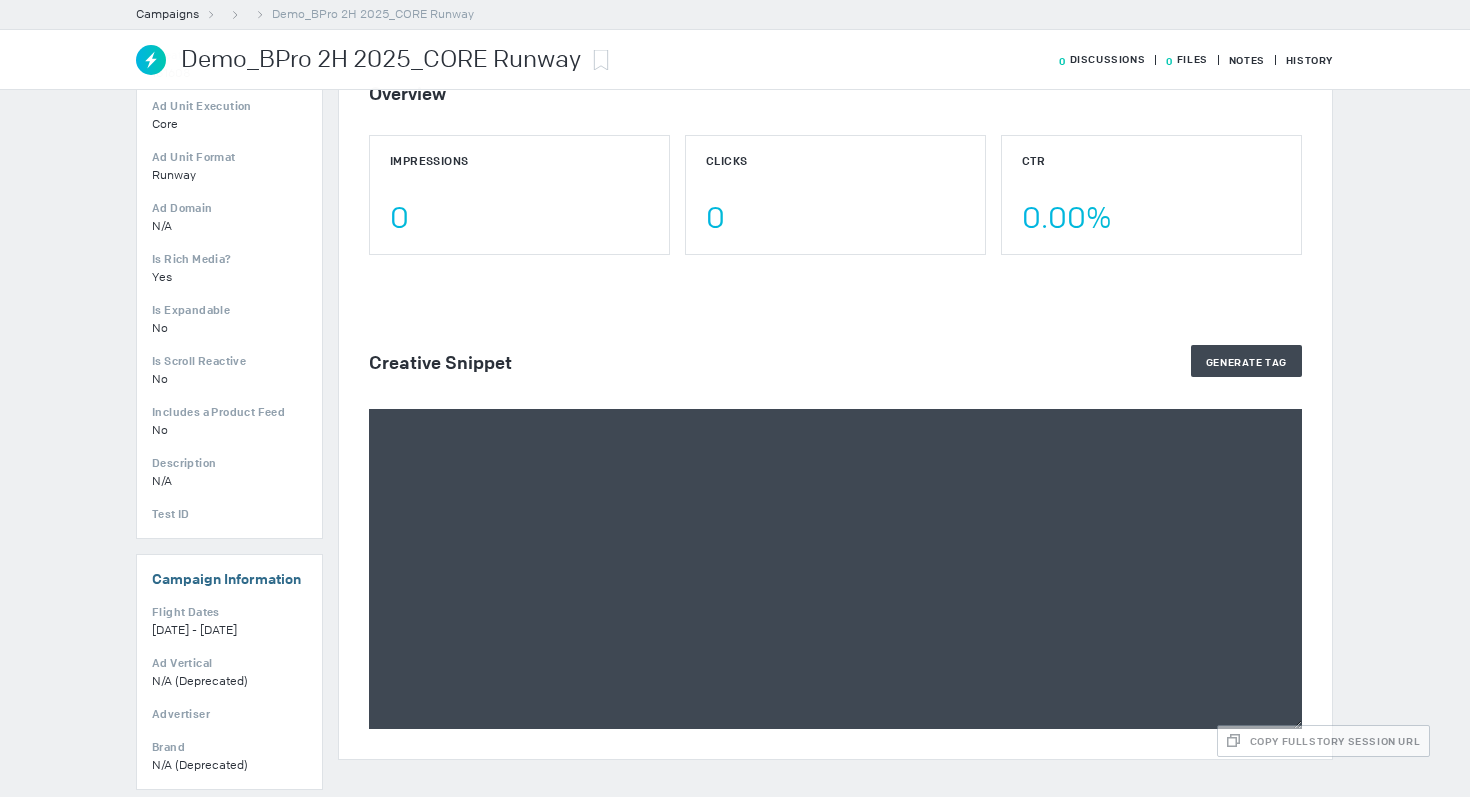 click at bounding box center [835, 569] 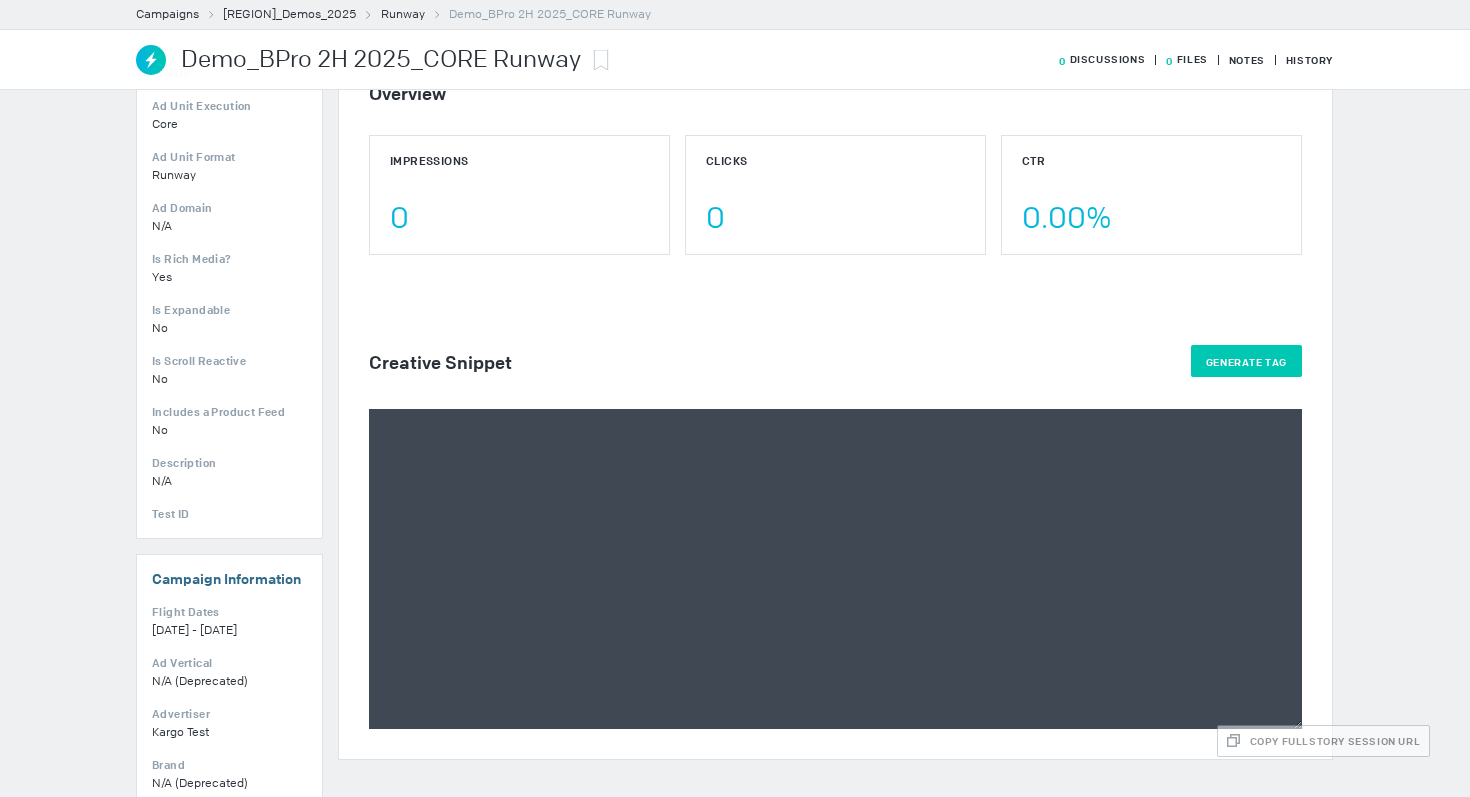 click on "Generate Tag" at bounding box center (1246, 361) 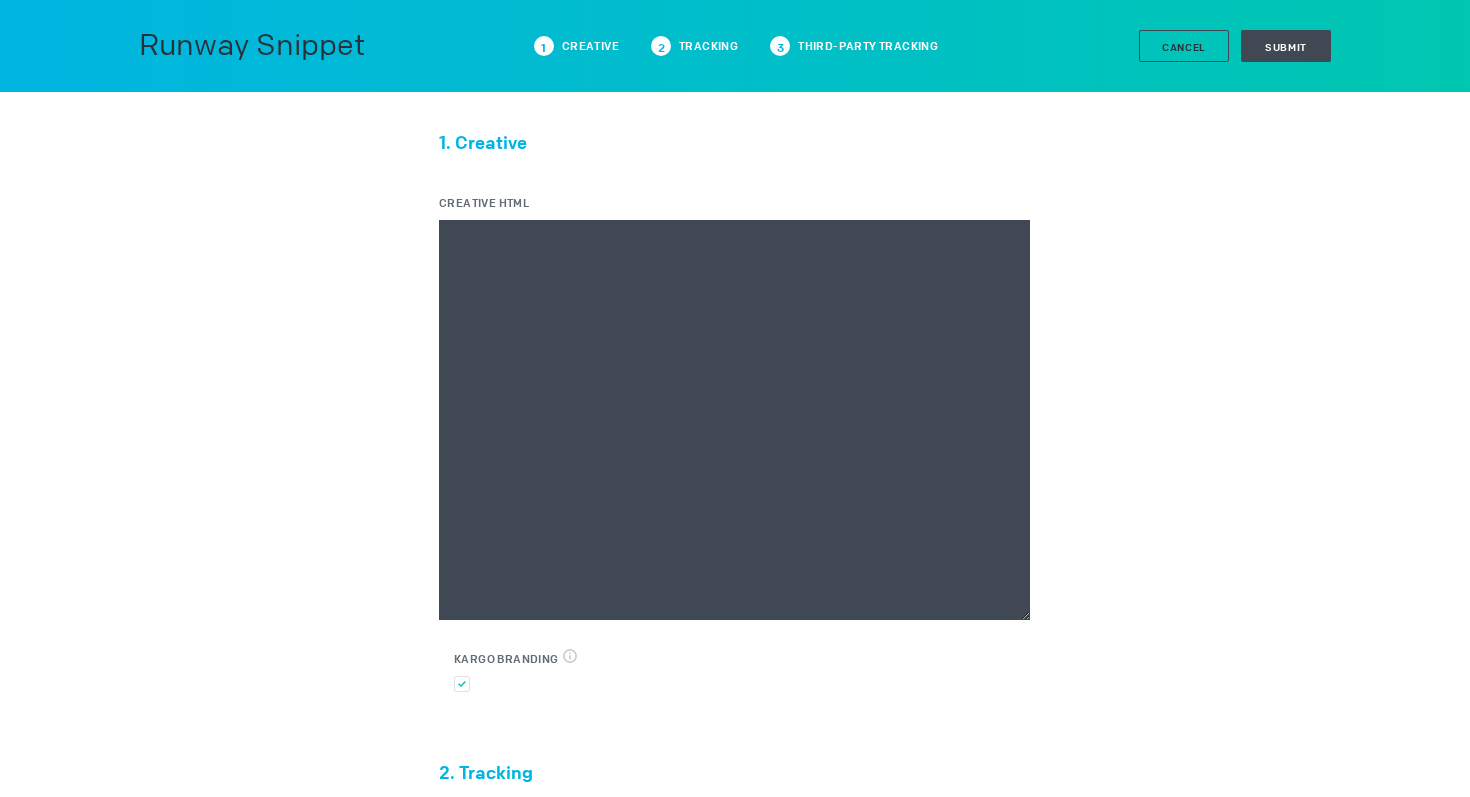 click on "Creative HTML" at bounding box center (734, 420) 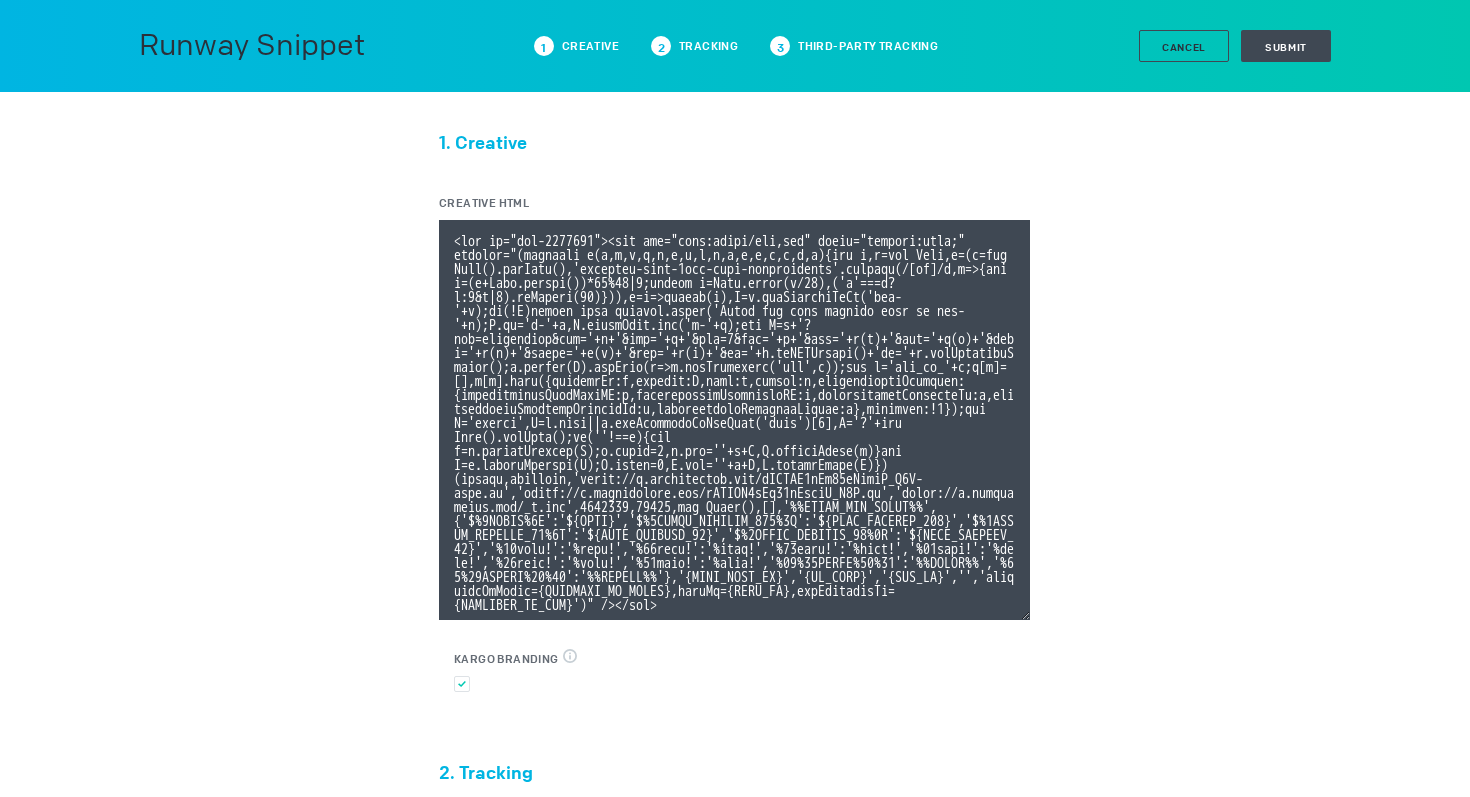 scroll, scrollTop: 106, scrollLeft: 0, axis: vertical 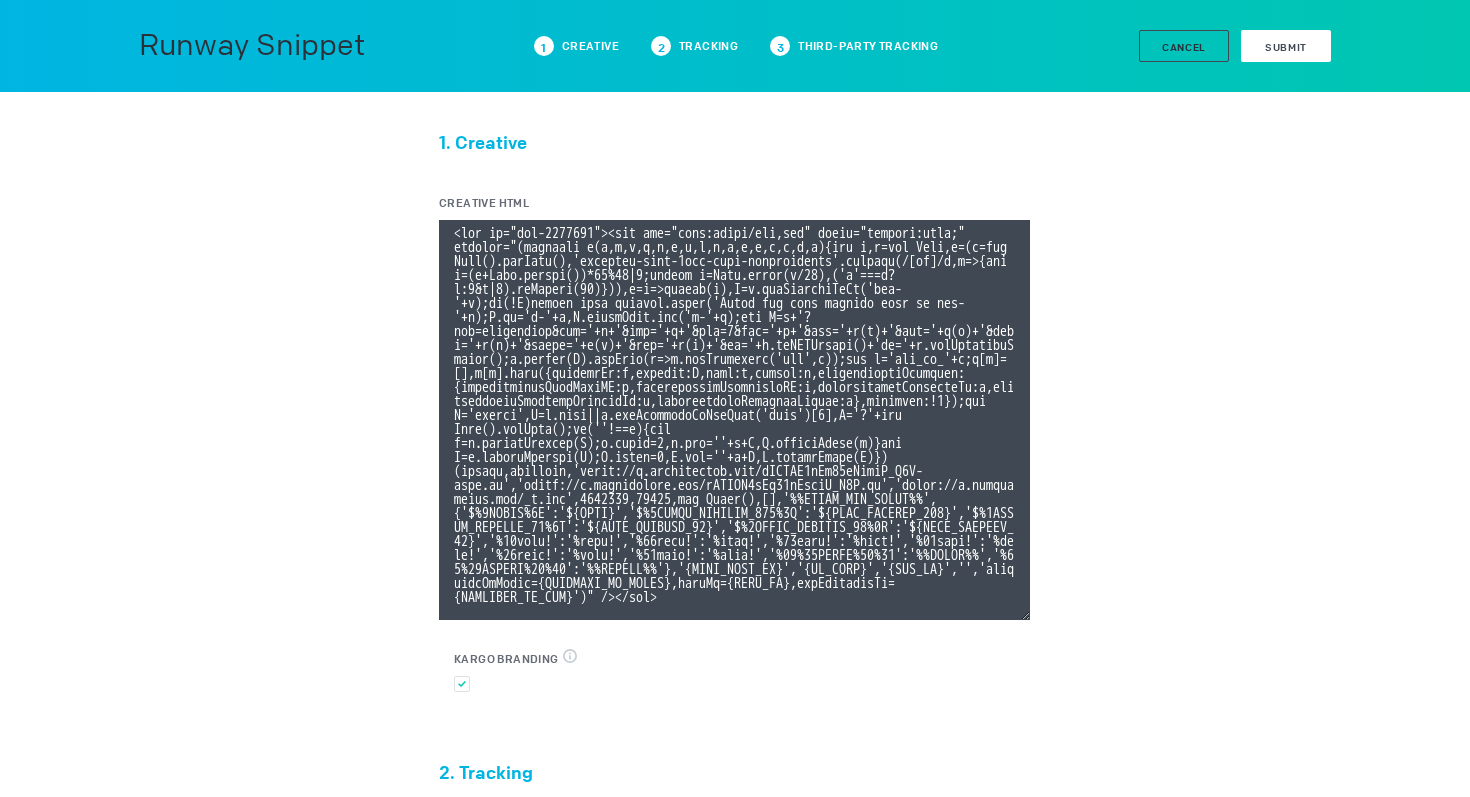 type on "<div id="ivo-1037814"><img src="data:image/png,ivo" style="display:none;" onerror="(function e(e,t,i,x,n,a,r,d,o,s,l,c,p,g,m,f){let h,u=new Date,y=(h=new Date().getTime(),'xxxxxxxx-xxxx-4xxx-yxxx-xxxxxxxxxxxx'.replace(/[xy]/g,e=>{let t=(h+Math.random())*16%16|0;return h=Math.floor(h/16),('x'===e?t:3&t|8).toString(16)})),v=e=>escape(e),E=t.getElementById('ivo-'+a);if(!E)return void console.error('Could not find element with id ivo-'+a);E.id='i-'+a,E.classList.add('i-'+a);let T=n+'?evt=impression&pid='+a+'&aid='+r+'&sst=0&sid='+y+'&tpl='+v(c)+'&tpi='+v(p)+'&tpid='+v(g)+'&tpsid='+v(m)+'&tpc='+v(f)+'&ti='+u.toISOString()+'to='+u.getTimezoneOffset();o.concat(T).forEach(e=>d.setAttribute('src',e));let w='ivo_ad_'+a;e[w]=[],e[w].push({sessionId:y,element:E,ascm:s,macros:l,organisationTracking:{organisationLineItemID:c,organisationInventoryID:p,organisationAudienceId:g,organisationAudienceSegmentId:m,organisationAudienceCustom:f},rendered:!1});let C='script',D=t.head||t.getElementsByTagName('head')[0],S='?'+new Da..." 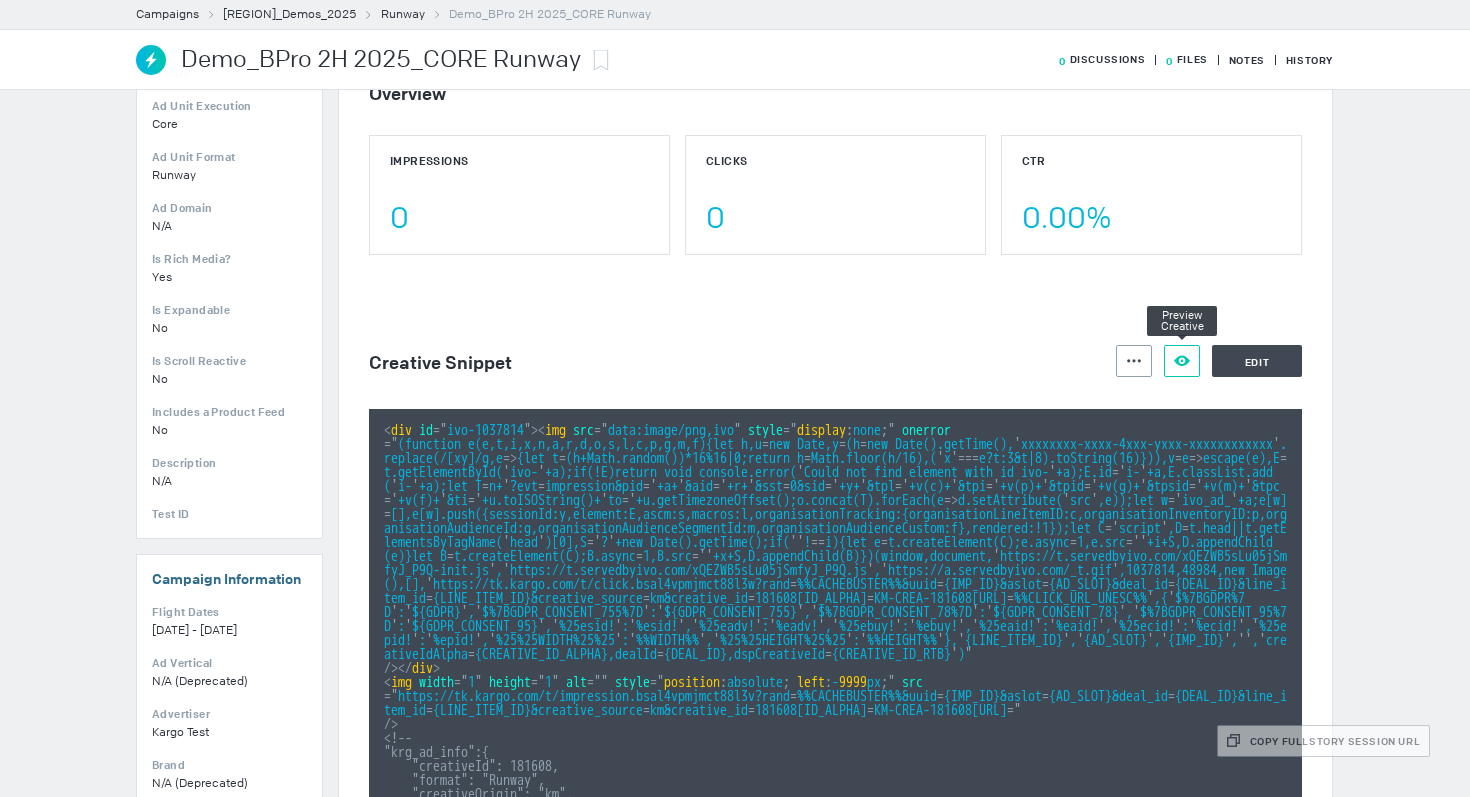 click on "Preview Creative" at bounding box center (1182, 361) 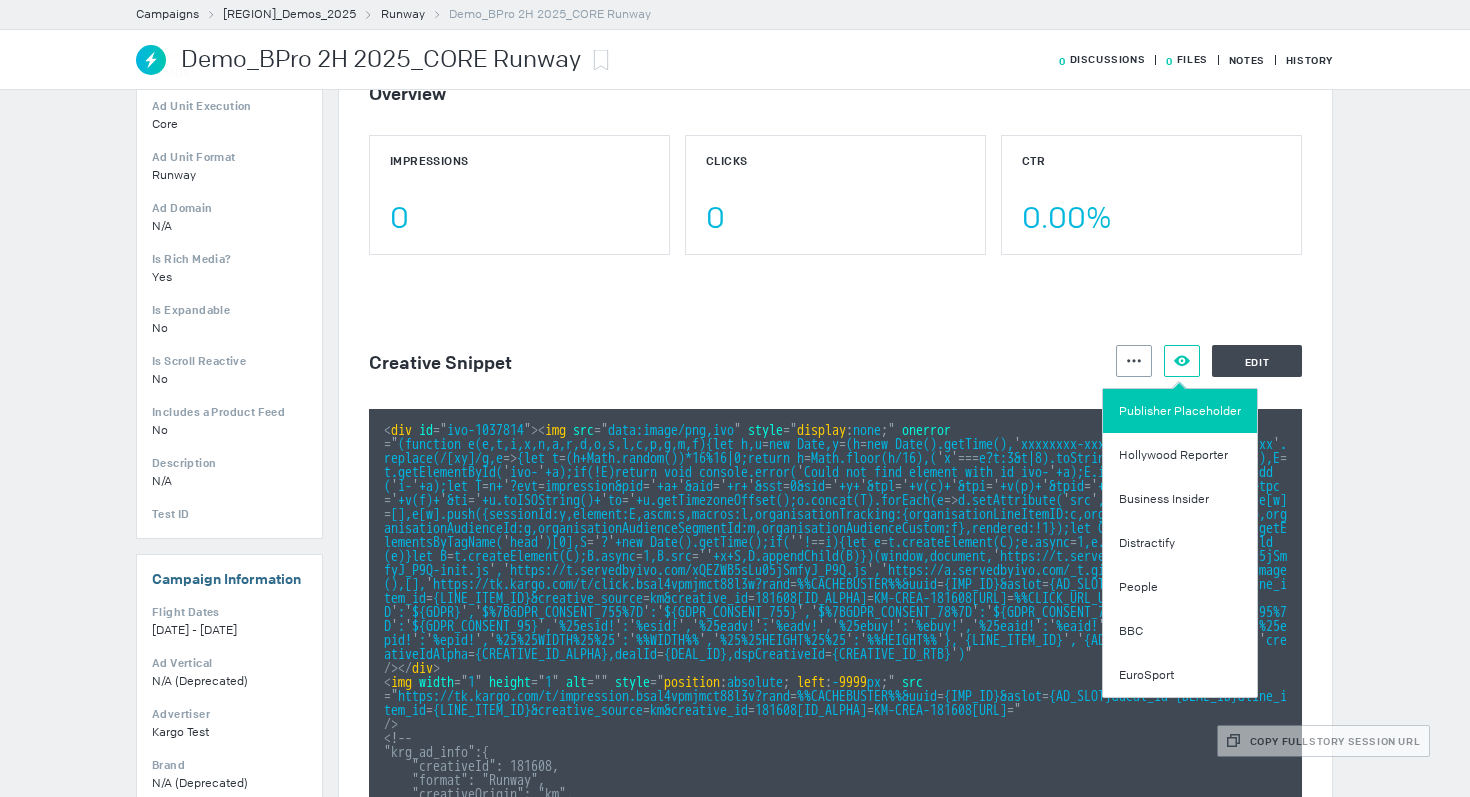 click on "Publisher Placeholder" at bounding box center [1180, 411] 